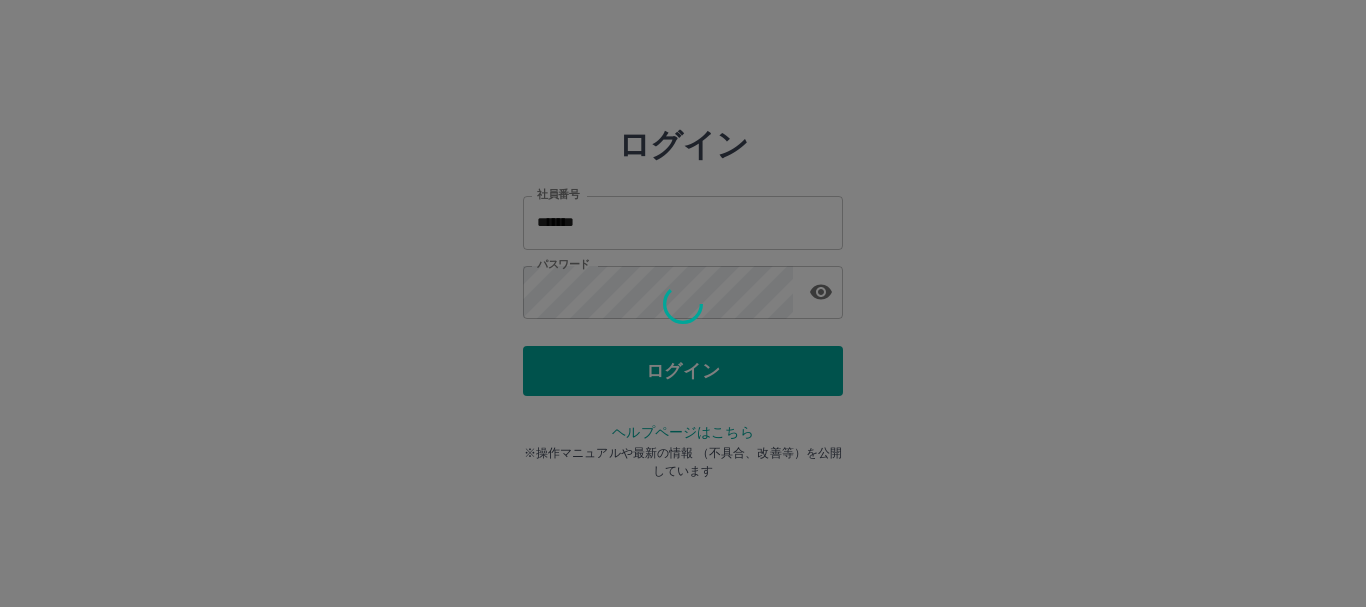 scroll, scrollTop: 0, scrollLeft: 0, axis: both 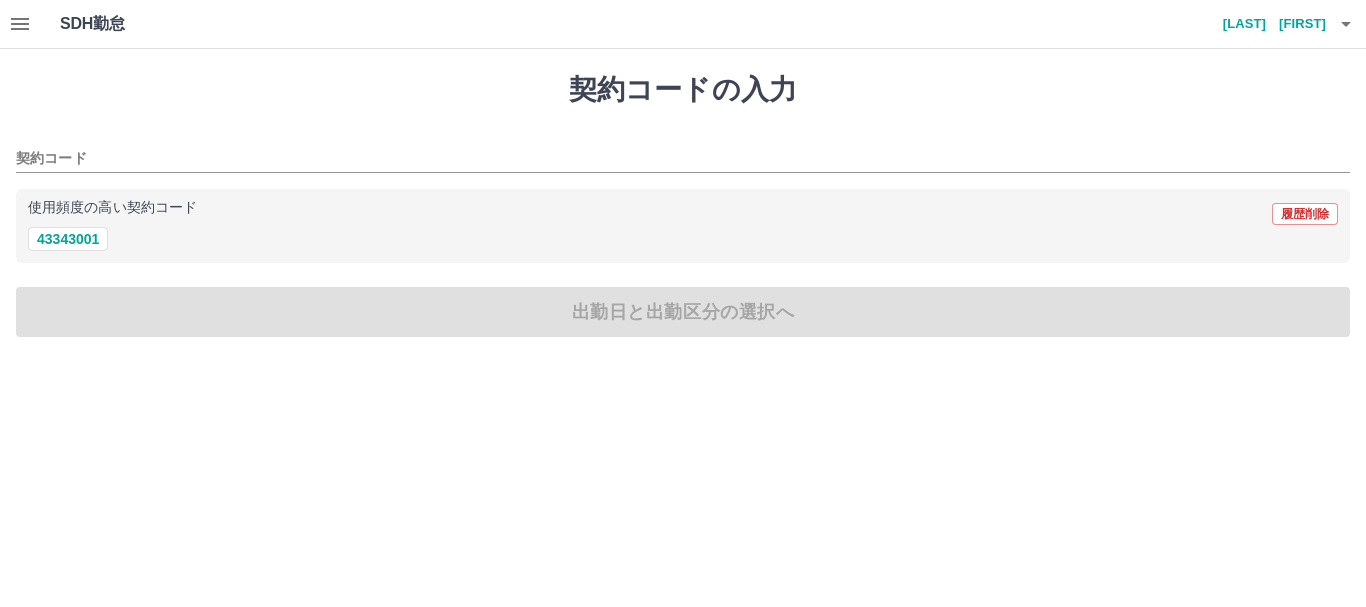 click 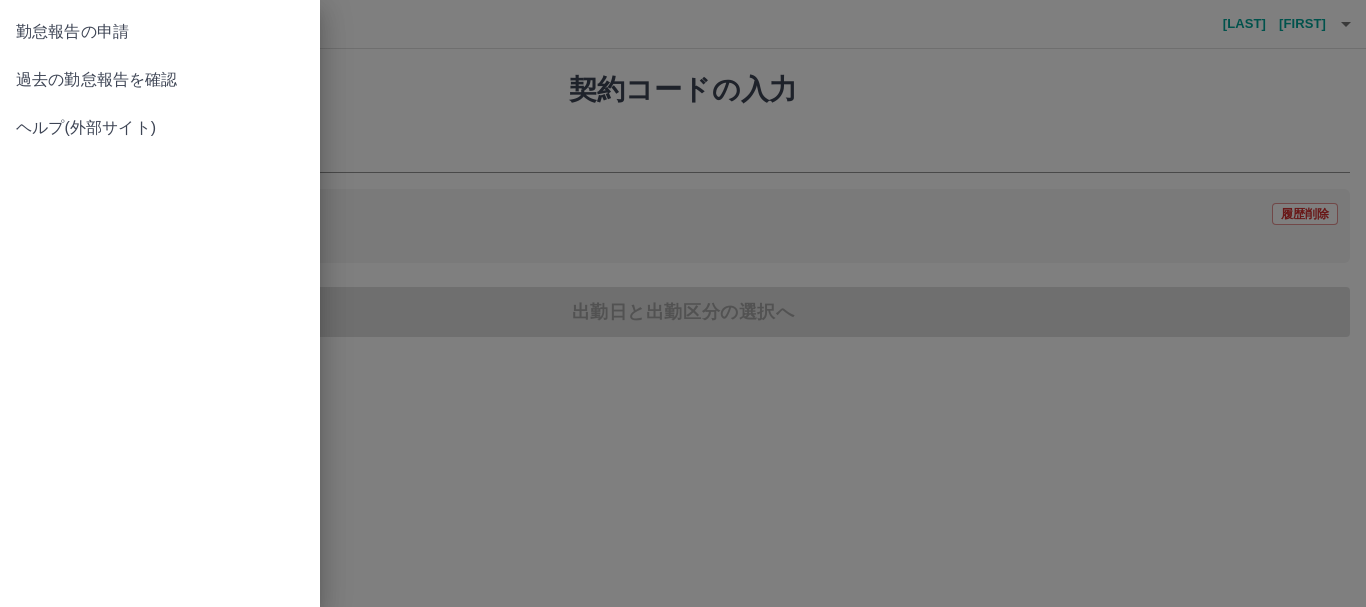 click on "過去の勤怠報告を確認" at bounding box center [160, 80] 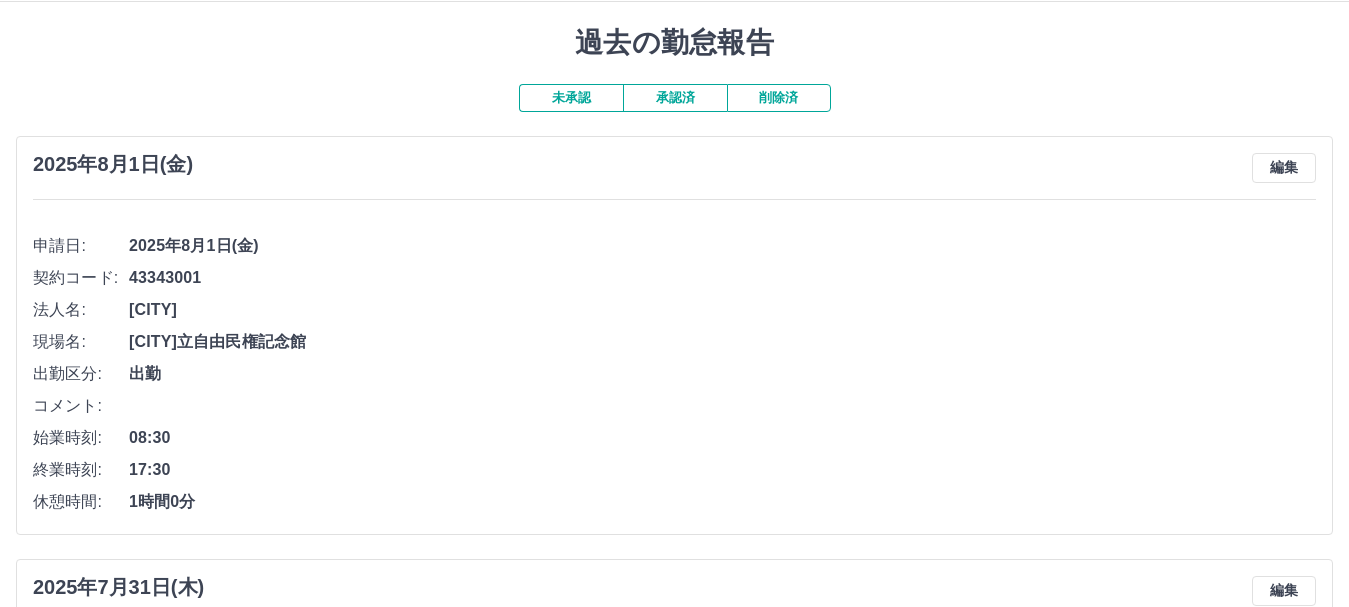 scroll, scrollTop: 0, scrollLeft: 0, axis: both 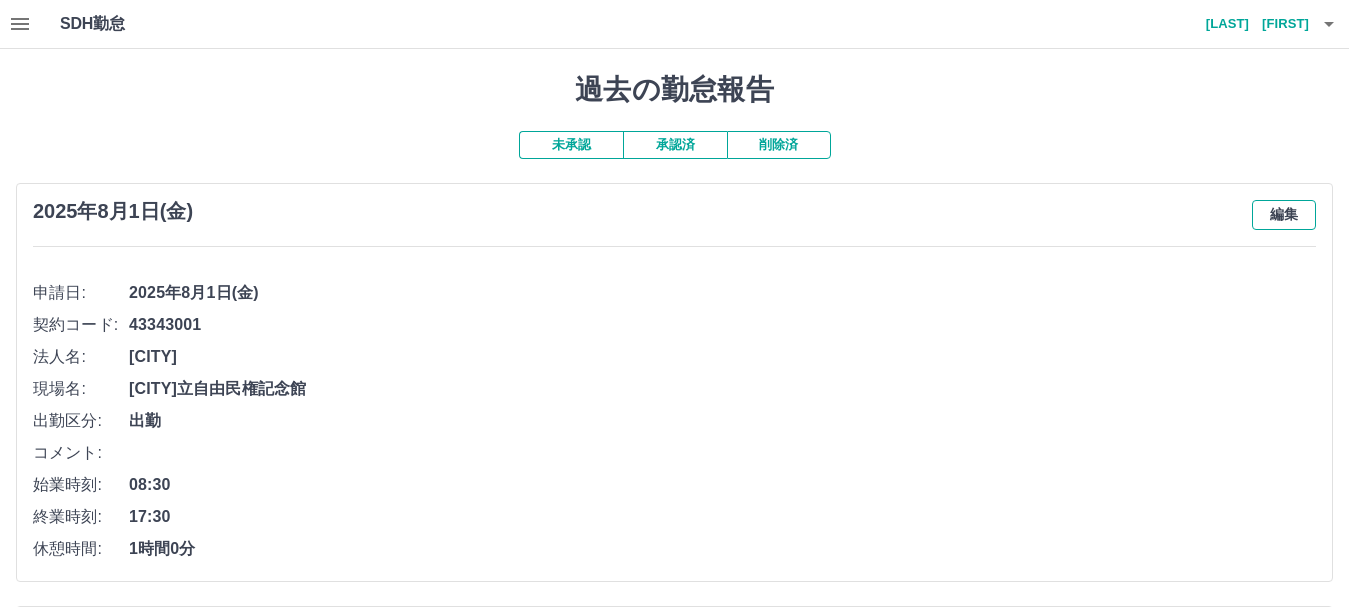 click on "編集" at bounding box center (1284, 215) 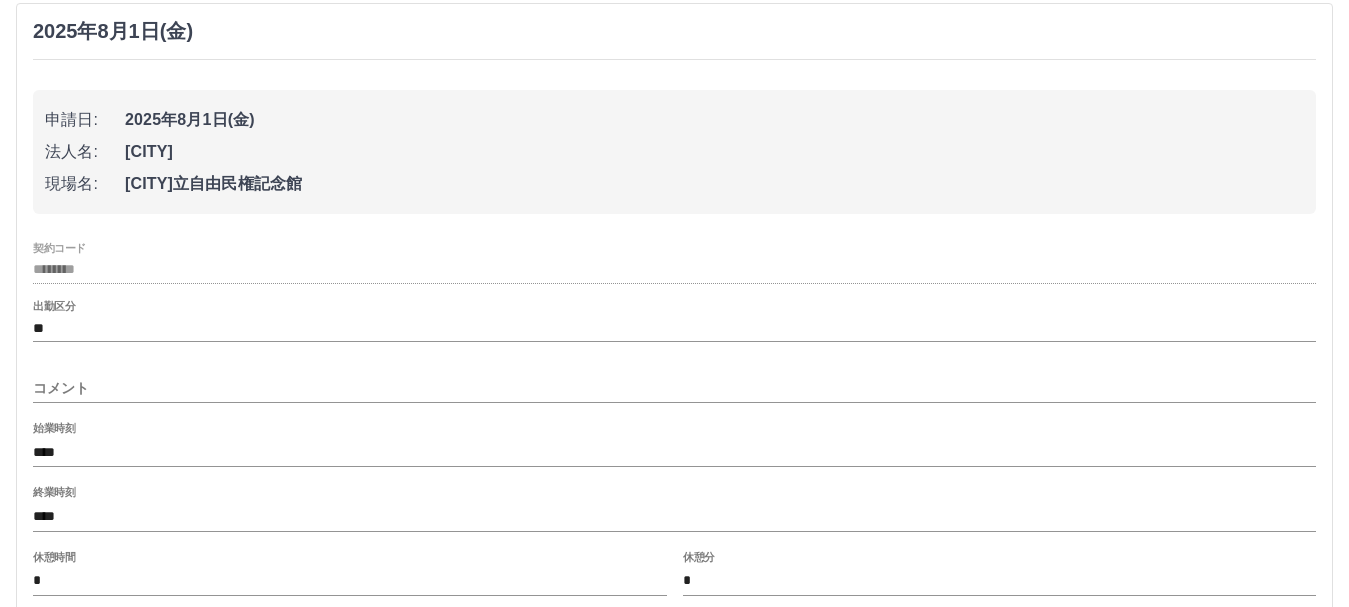 scroll, scrollTop: 200, scrollLeft: 0, axis: vertical 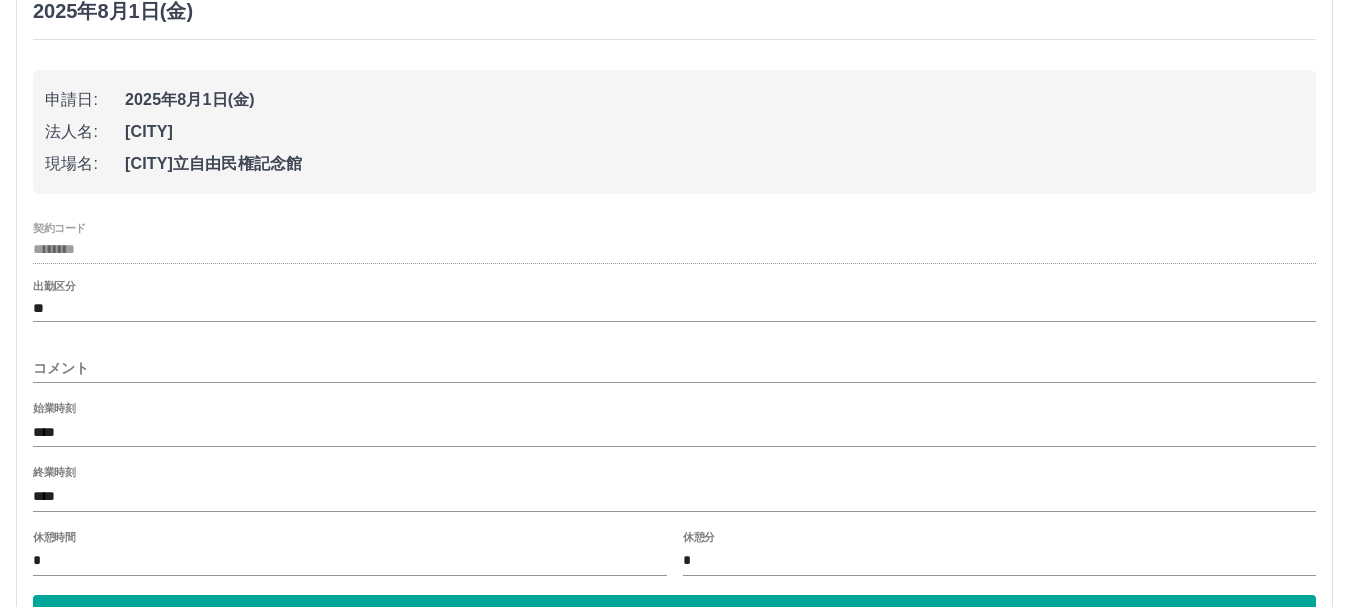click on "****" at bounding box center [674, 496] 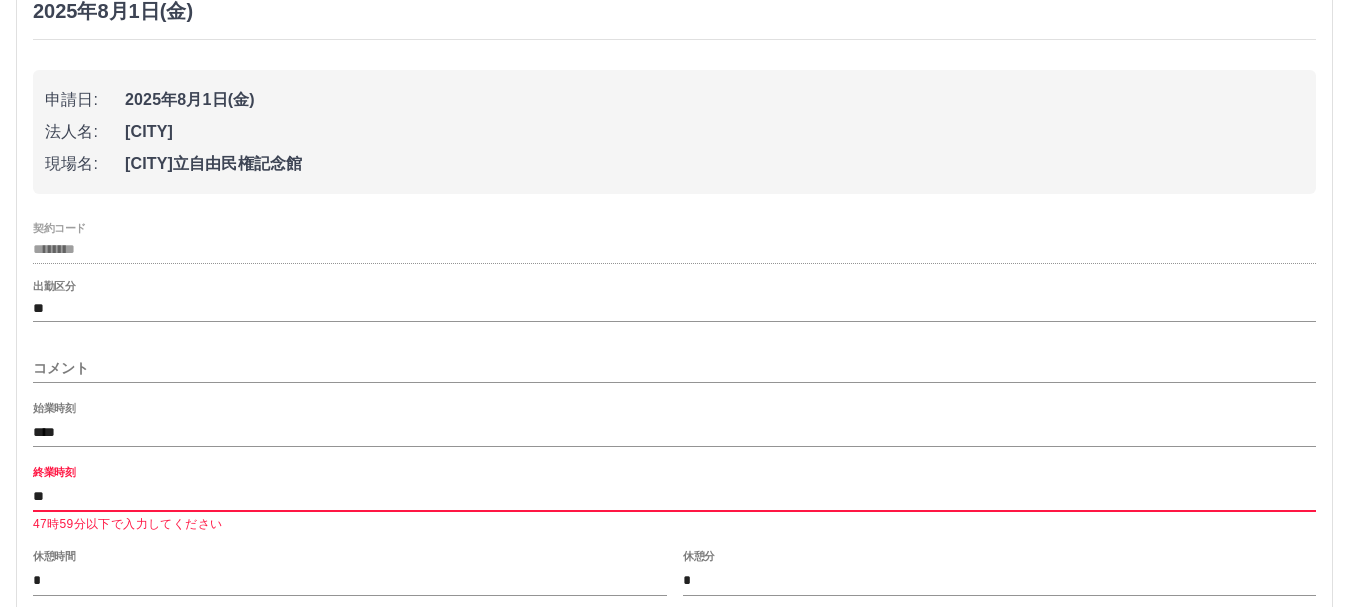 type on "*" 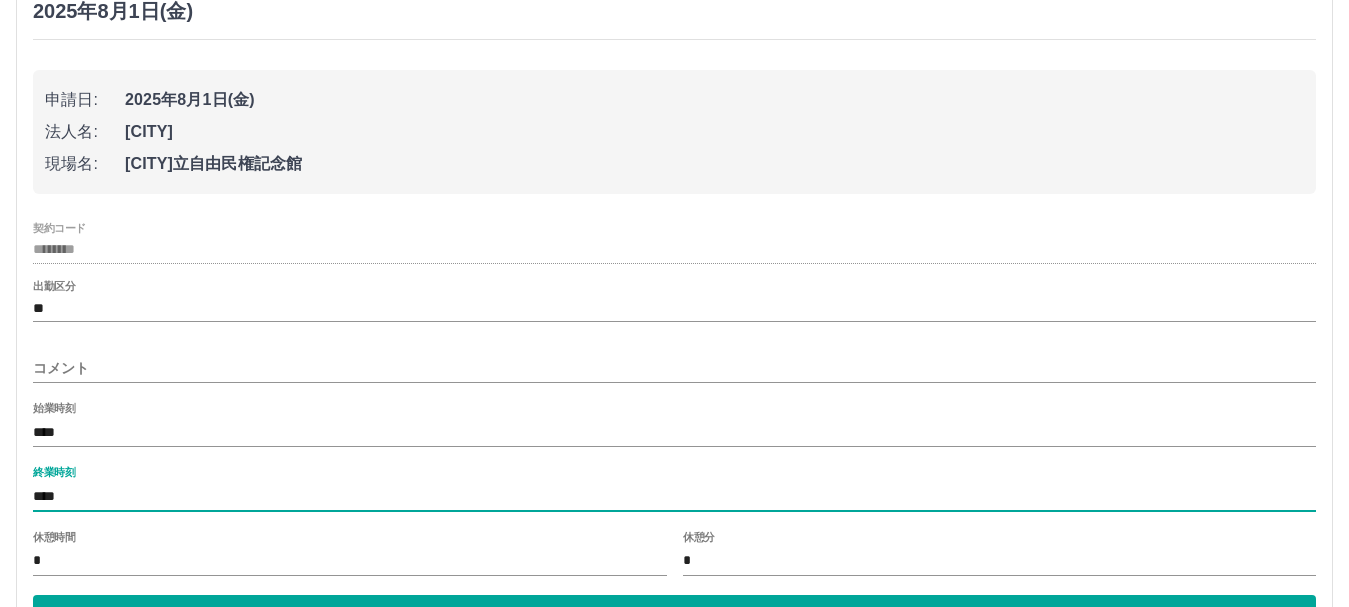 type on "****" 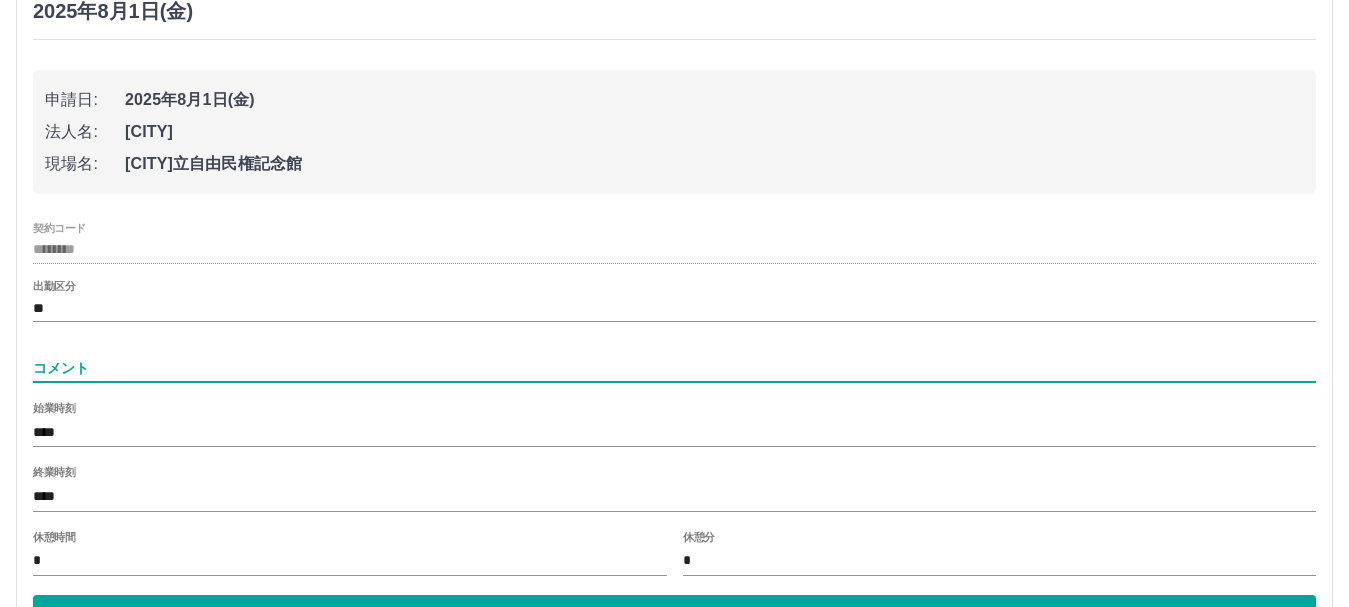 click on "コメント" at bounding box center (674, 368) 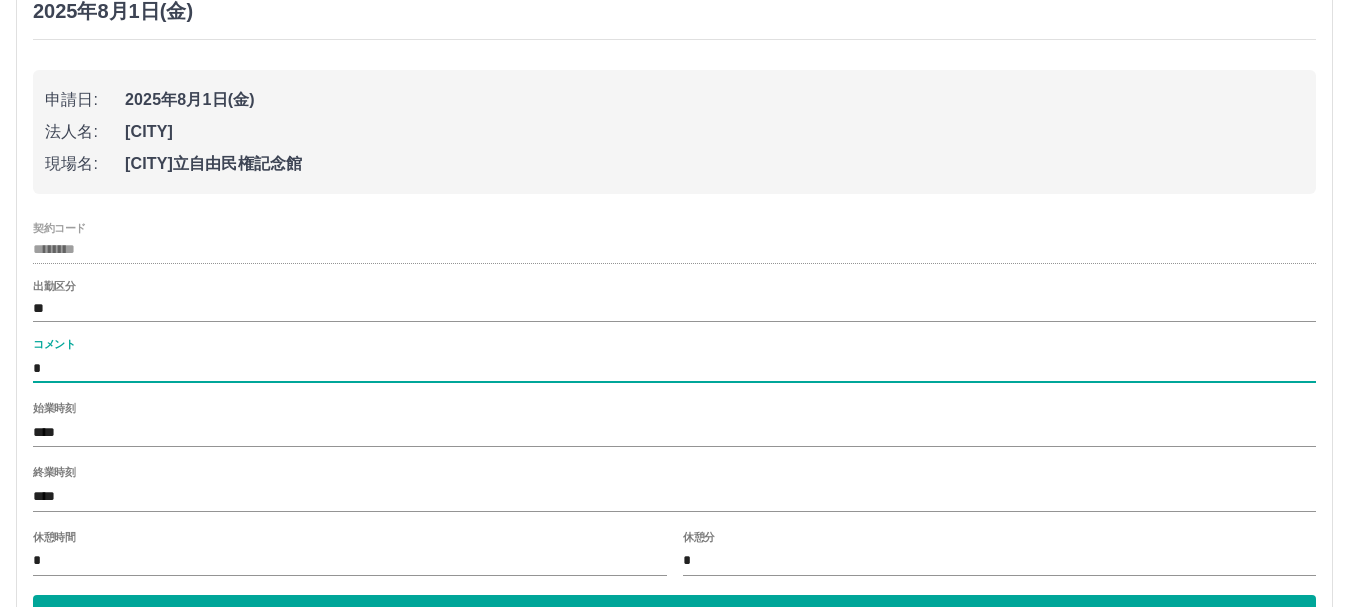 type on "*" 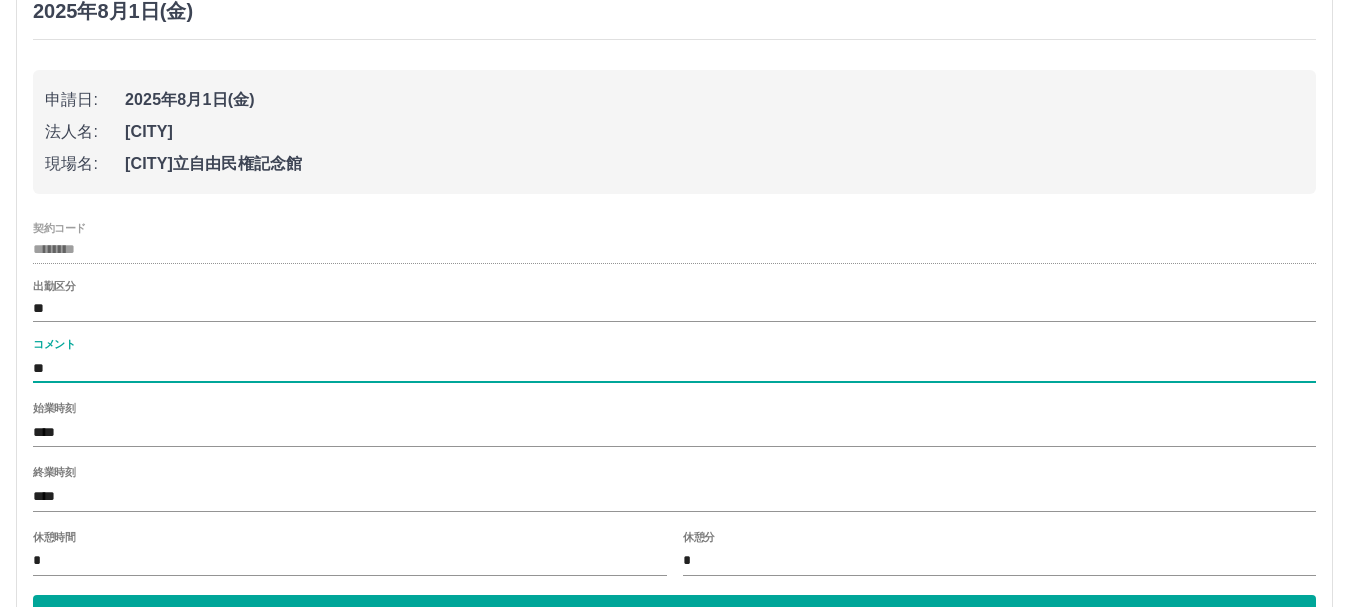 type on "*" 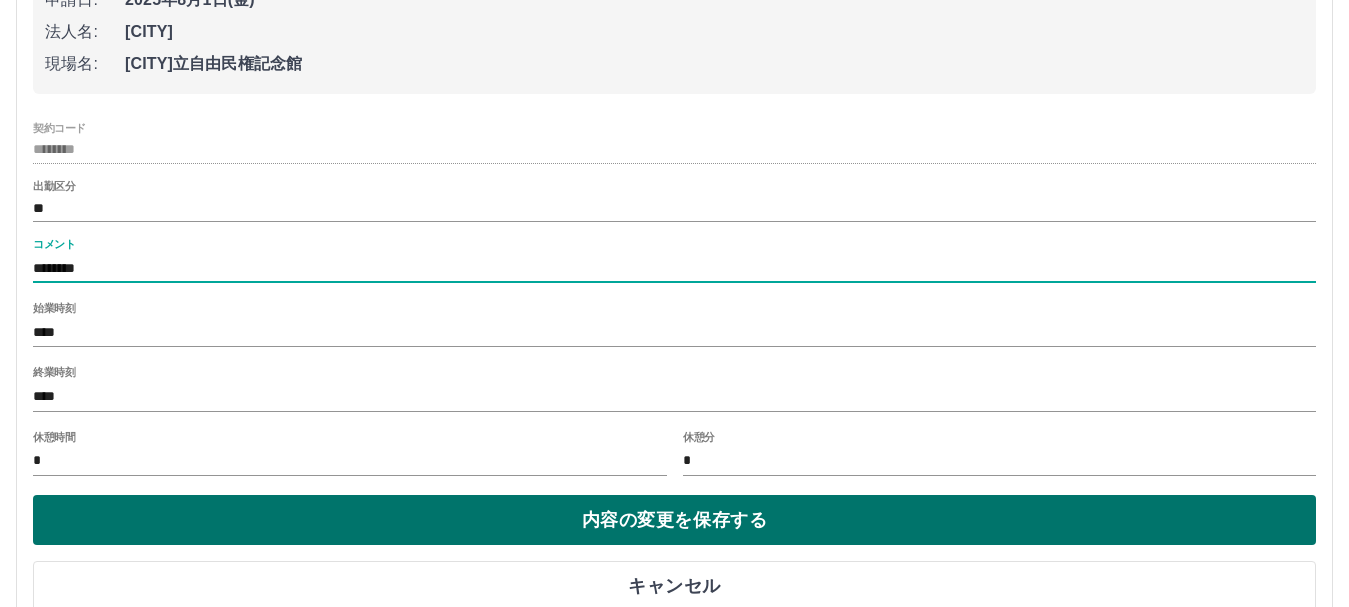 type on "********" 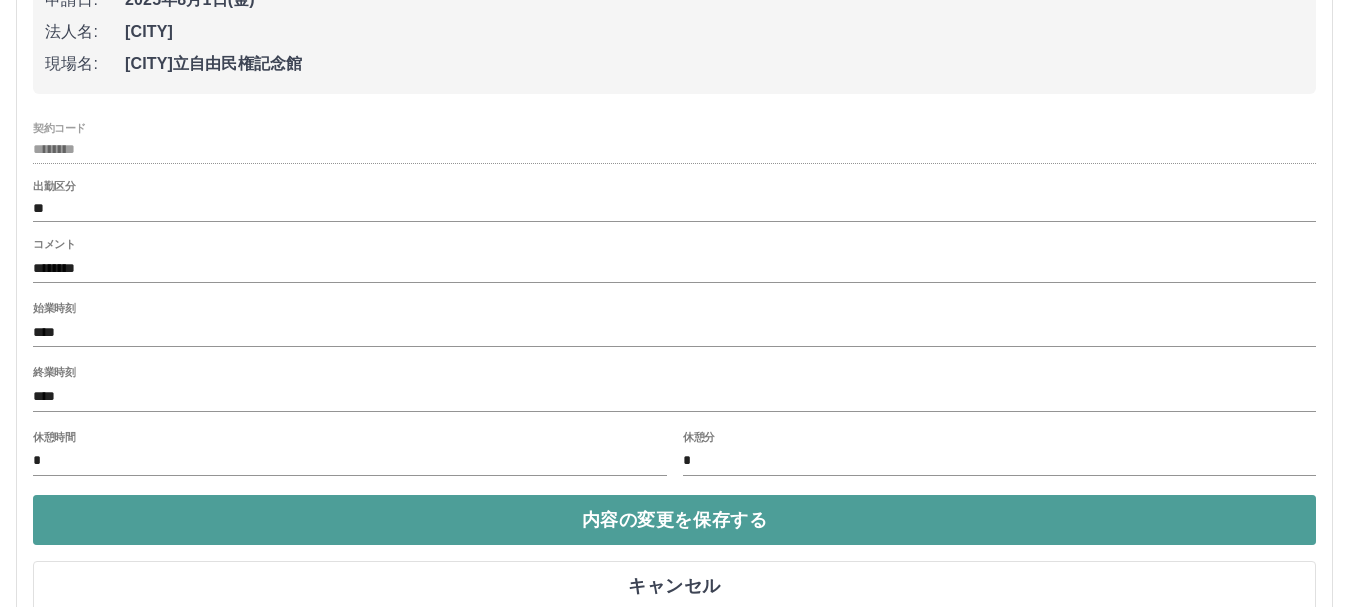 click on "内容の変更を保存する" at bounding box center (674, 520) 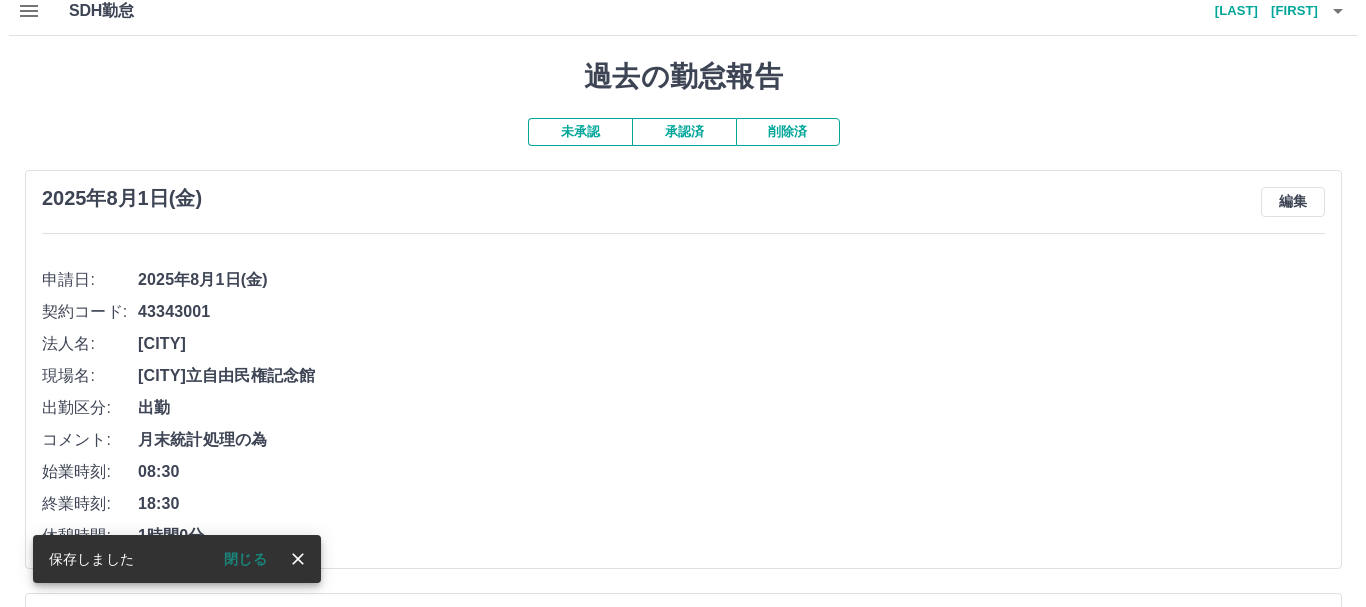 scroll, scrollTop: 7, scrollLeft: 0, axis: vertical 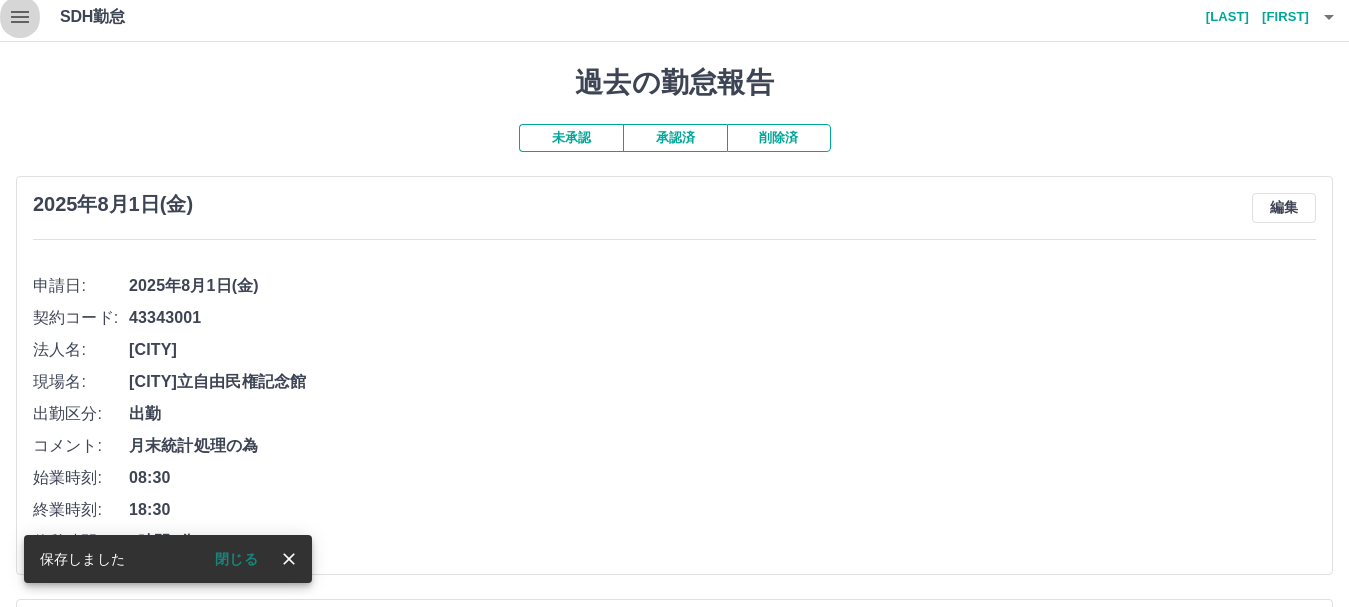 click 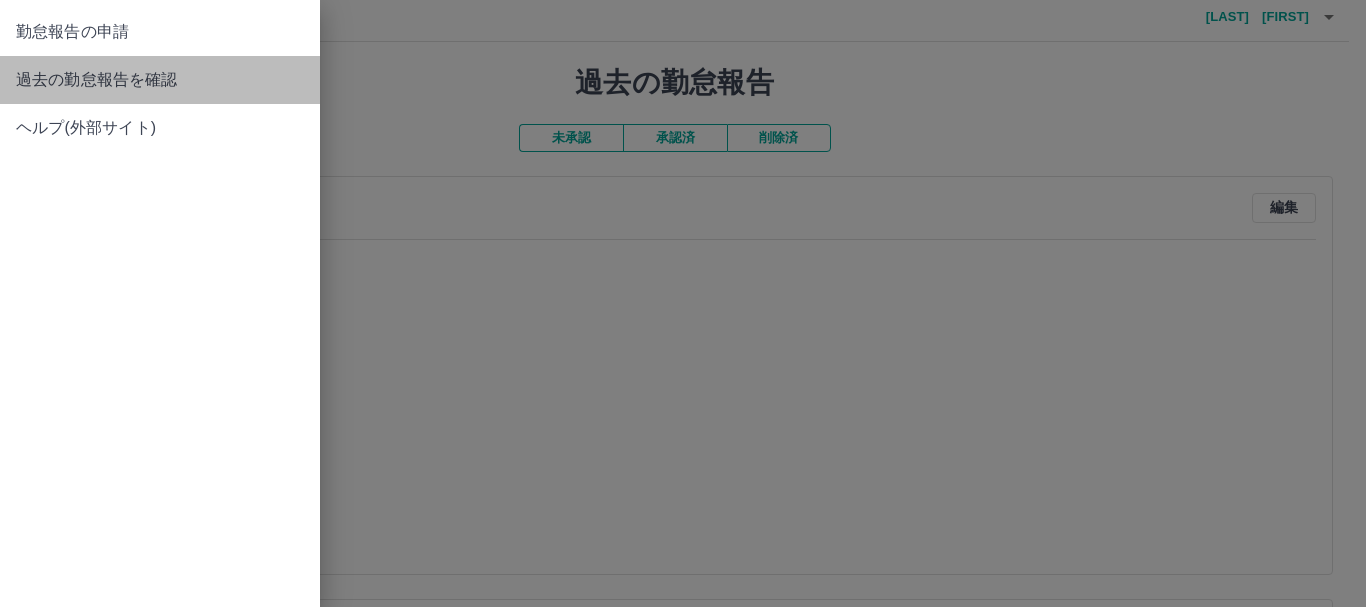click on "過去の勤怠報告を確認" at bounding box center (160, 80) 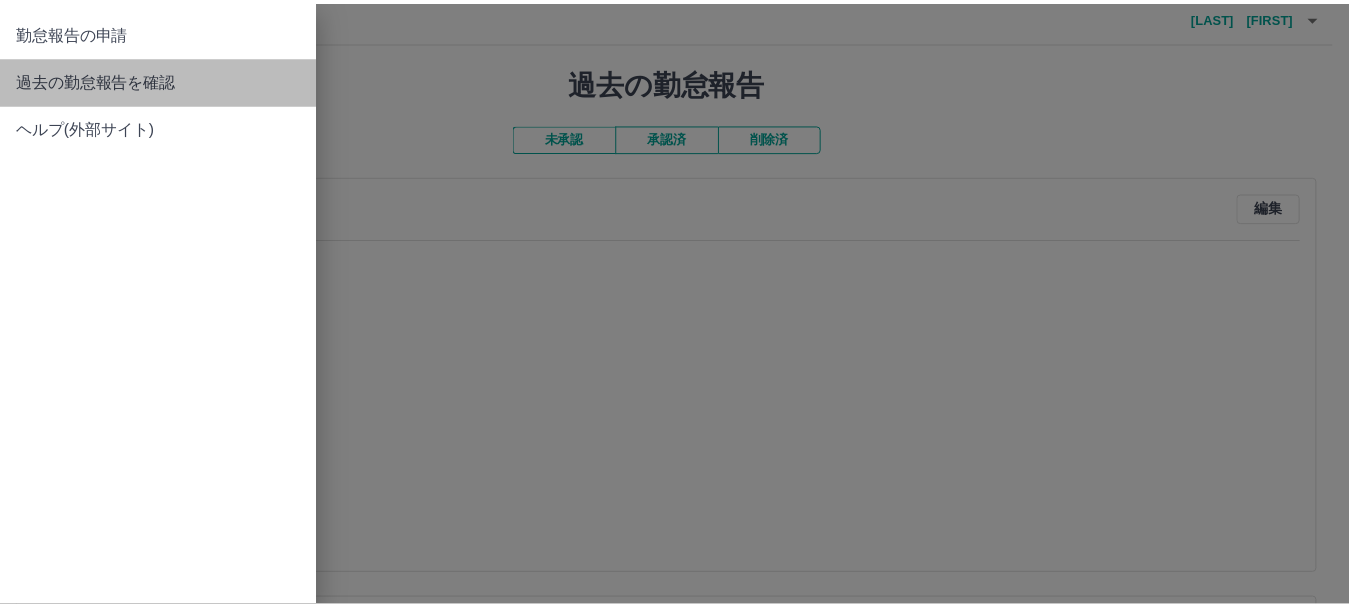 scroll, scrollTop: 0, scrollLeft: 0, axis: both 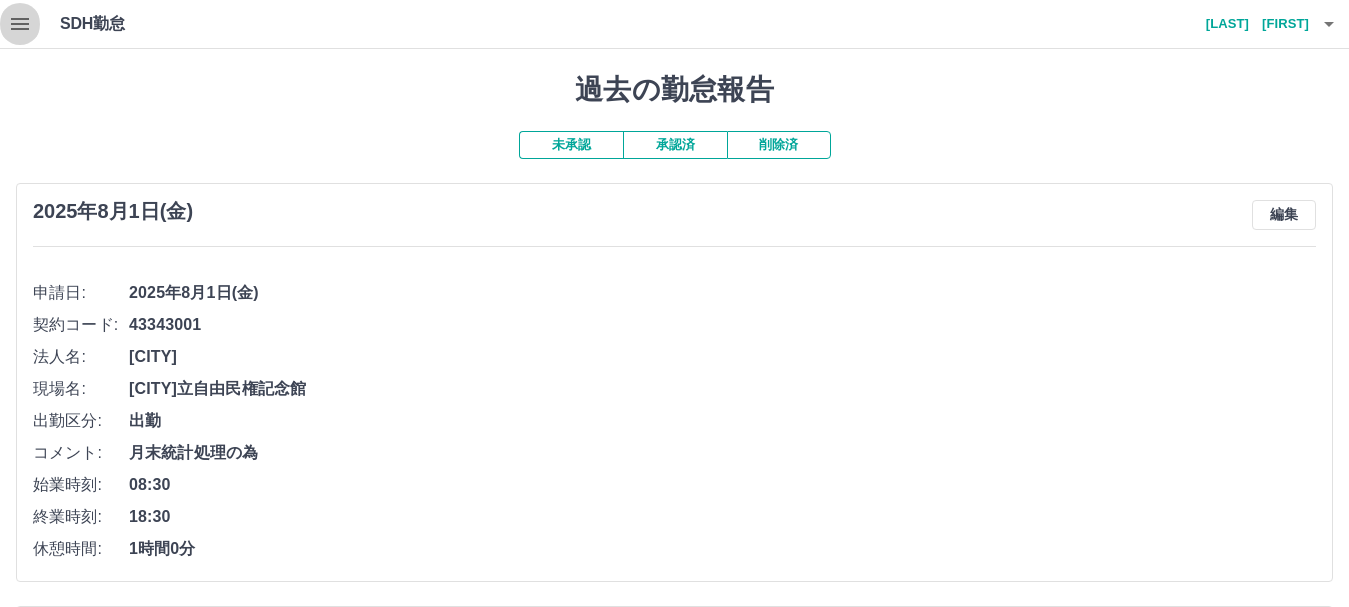 click 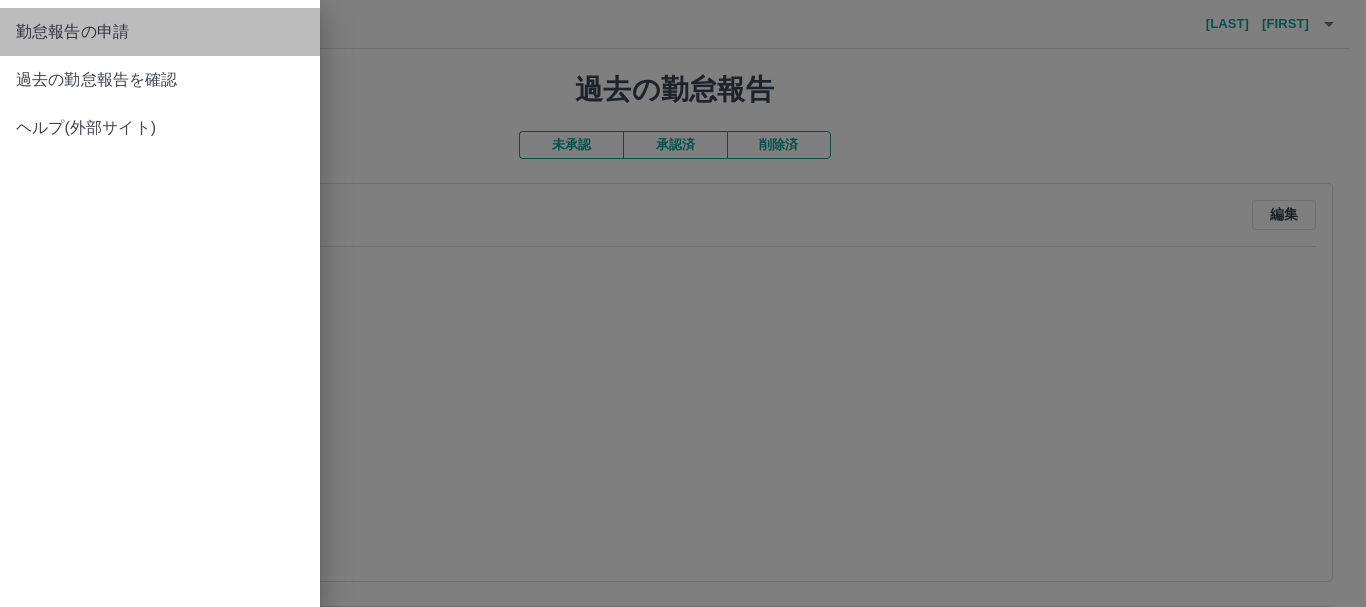 click on "勤怠報告の申請" at bounding box center (160, 32) 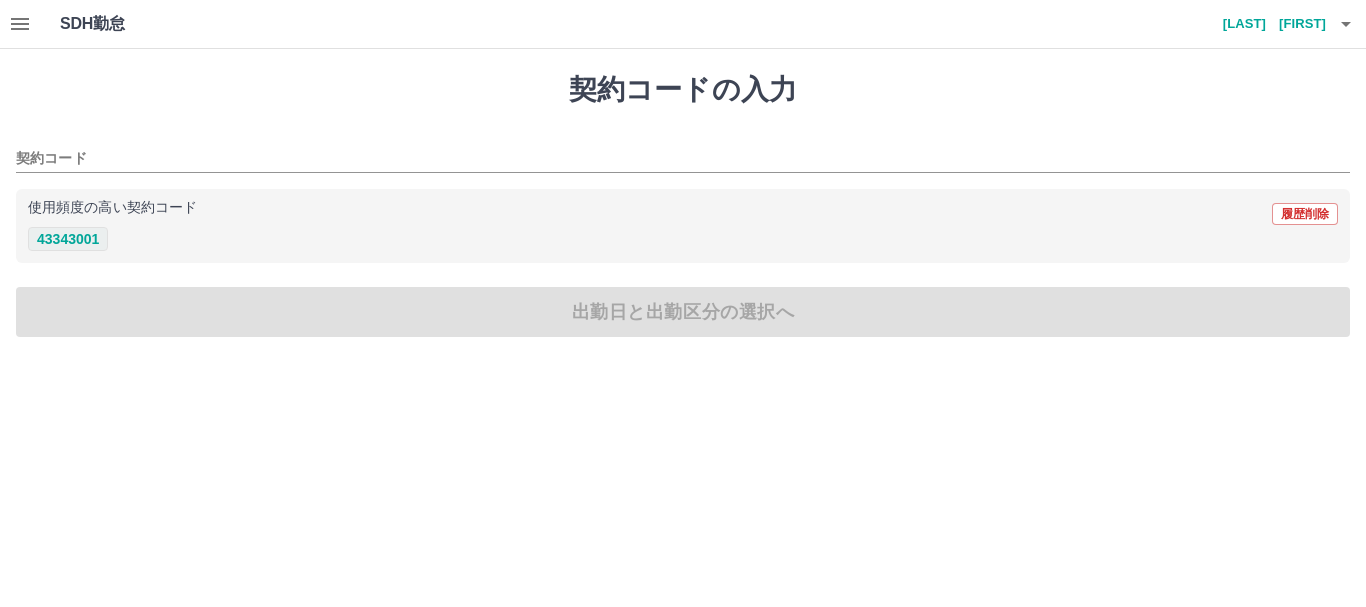 click on "43343001" at bounding box center (68, 239) 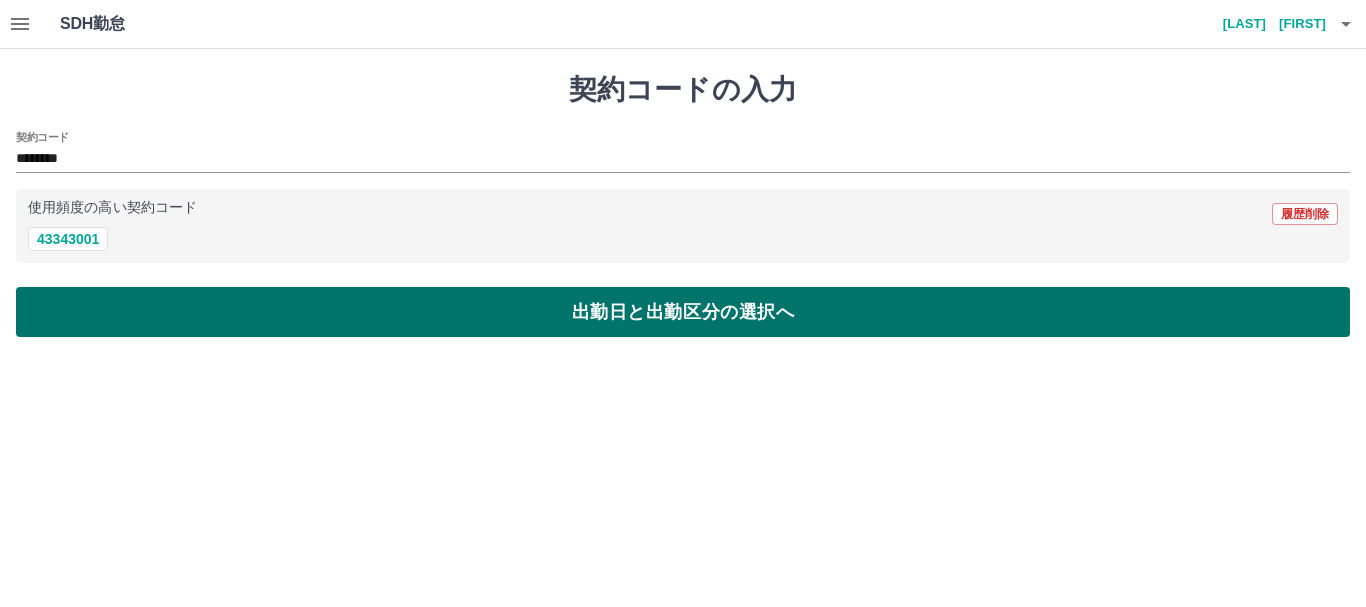 click on "出勤日と出勤区分の選択へ" at bounding box center (683, 312) 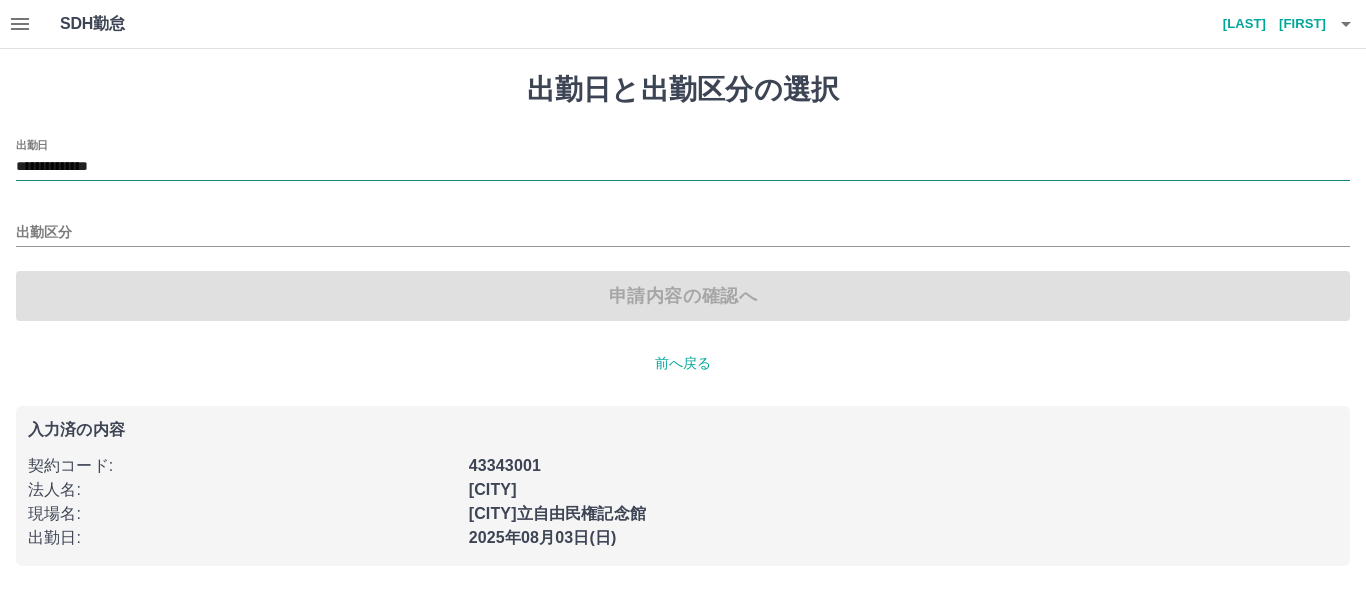 click on "**********" at bounding box center [683, 167] 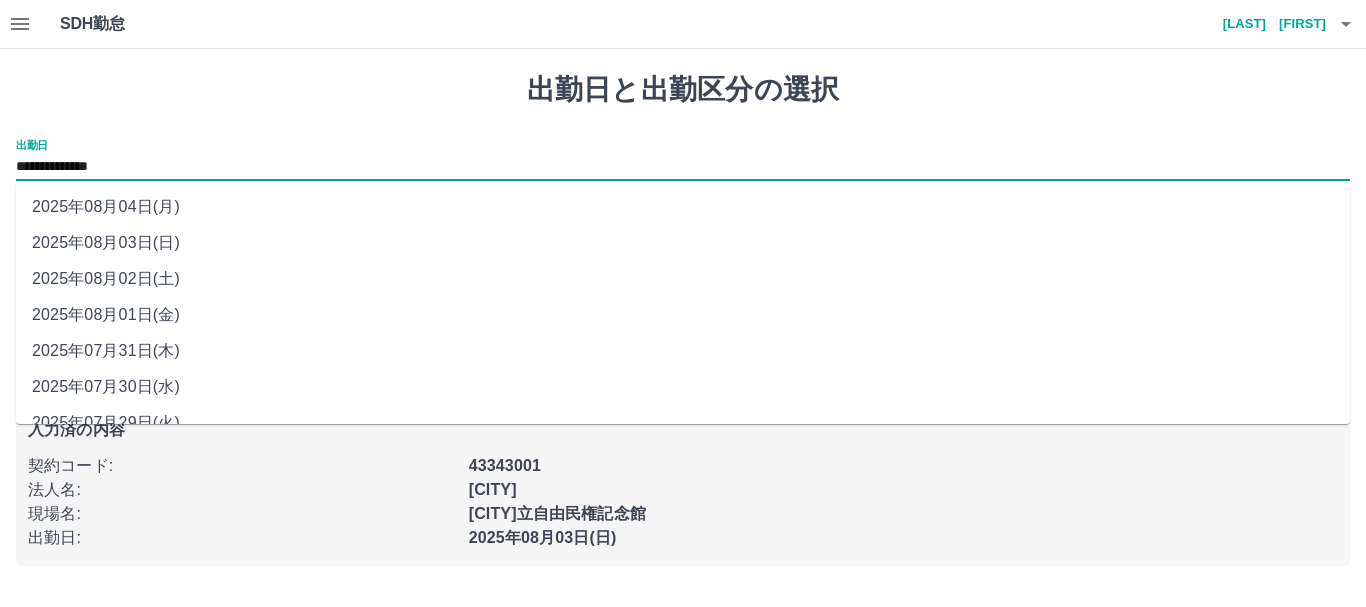 click on "2025年08月02日(土)" at bounding box center [683, 279] 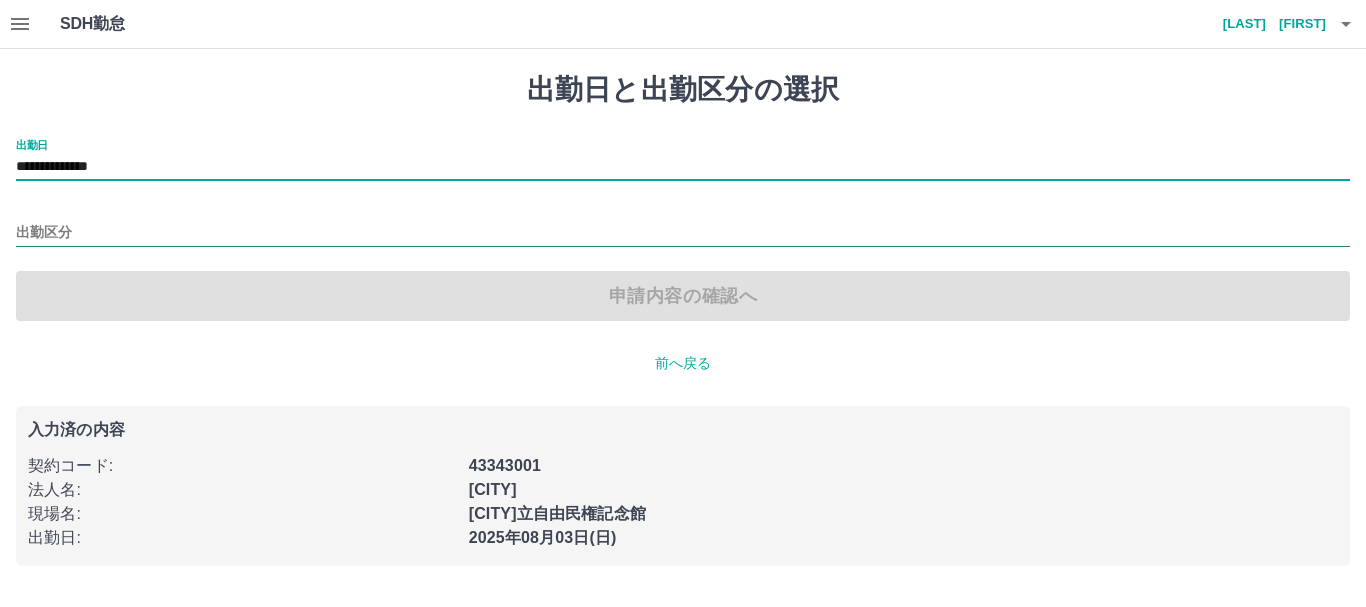click on "出勤区分" at bounding box center (683, 233) 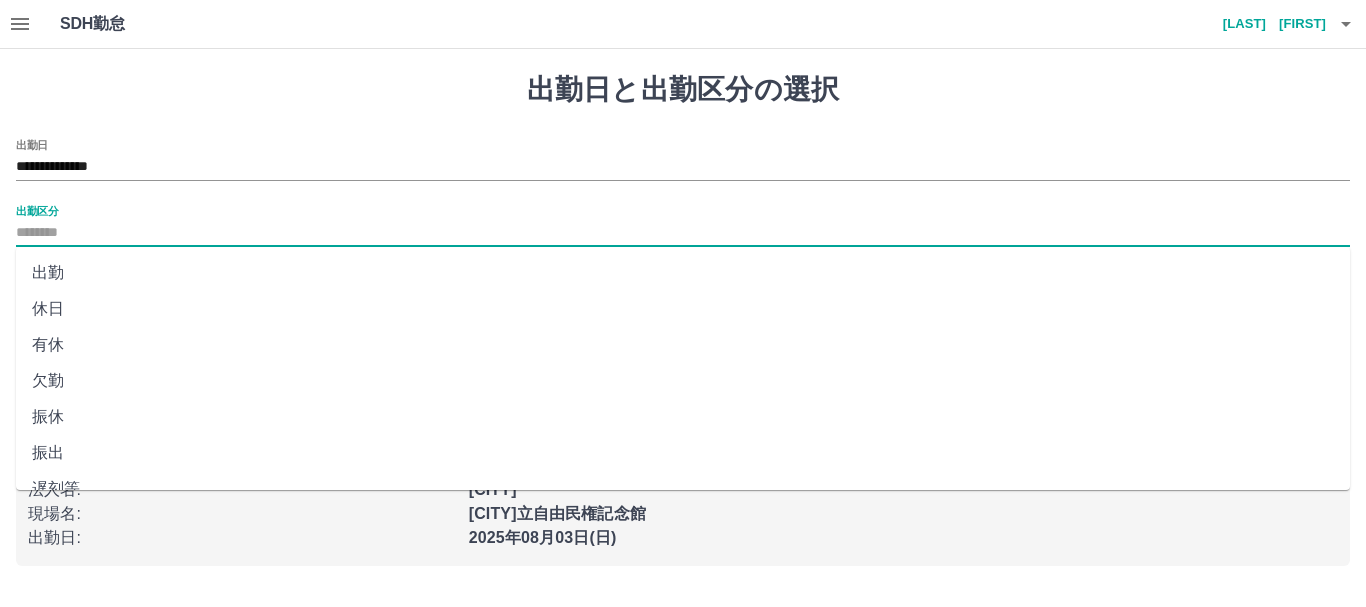 click on "休日" at bounding box center [683, 309] 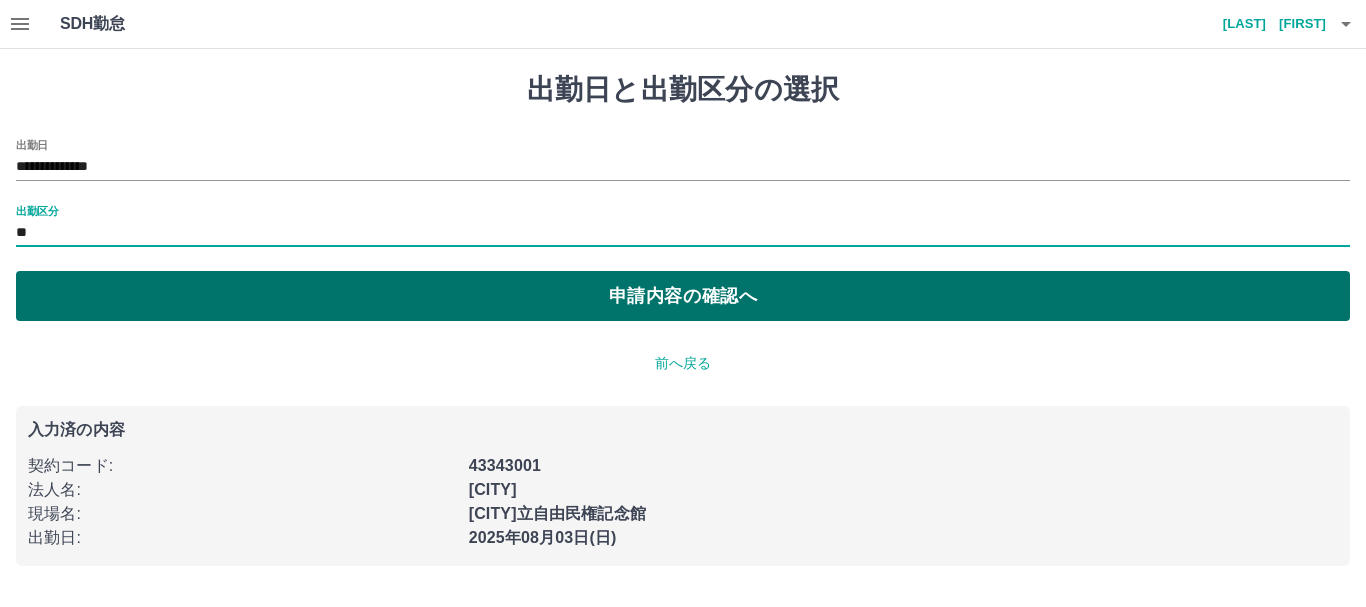 click on "申請内容の確認へ" at bounding box center (683, 296) 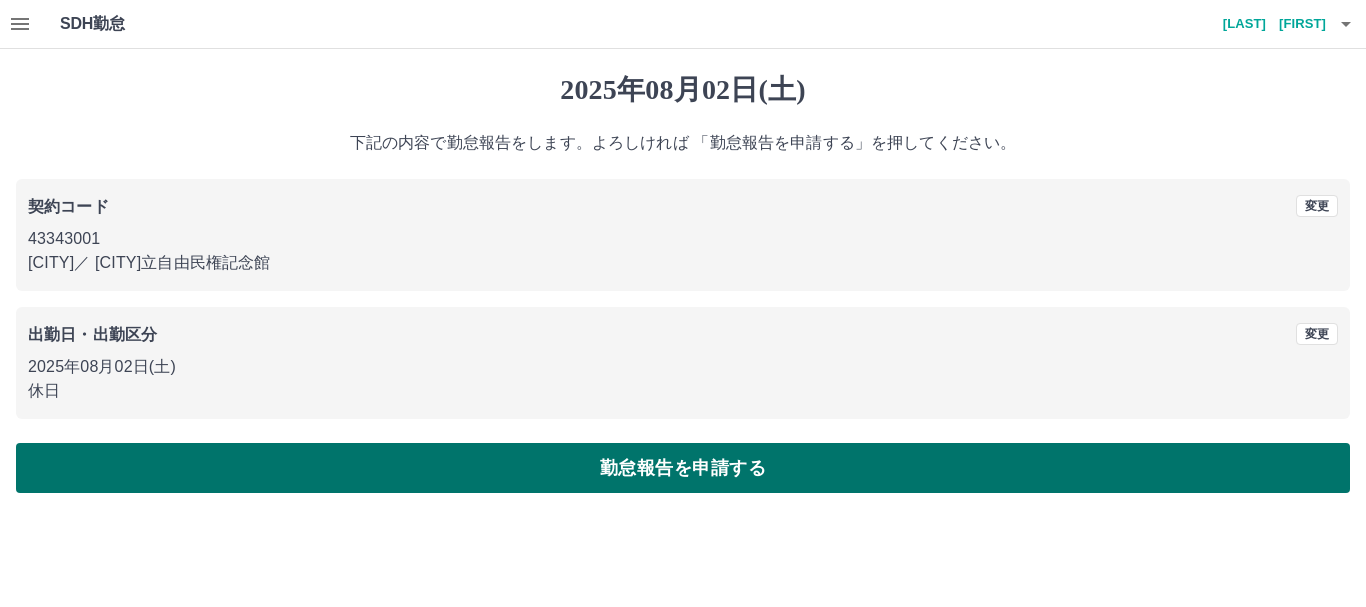 click on "勤怠報告を申請する" at bounding box center (683, 468) 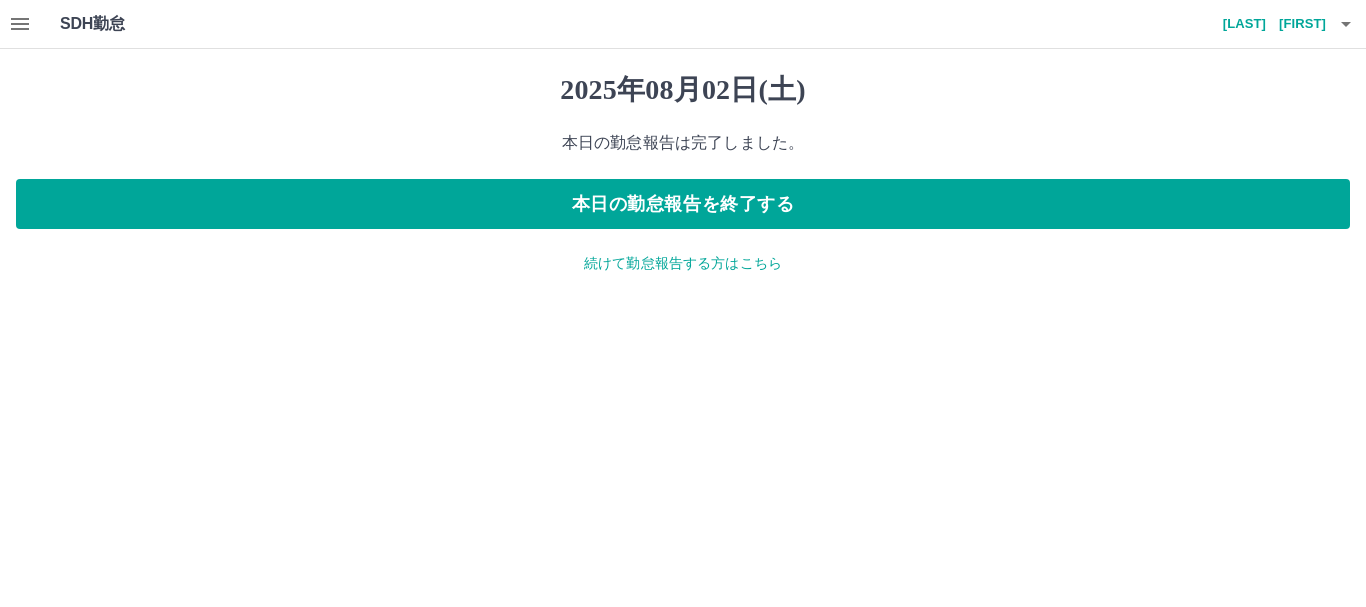 click on "続けて勤怠報告する方はこちら" at bounding box center [683, 263] 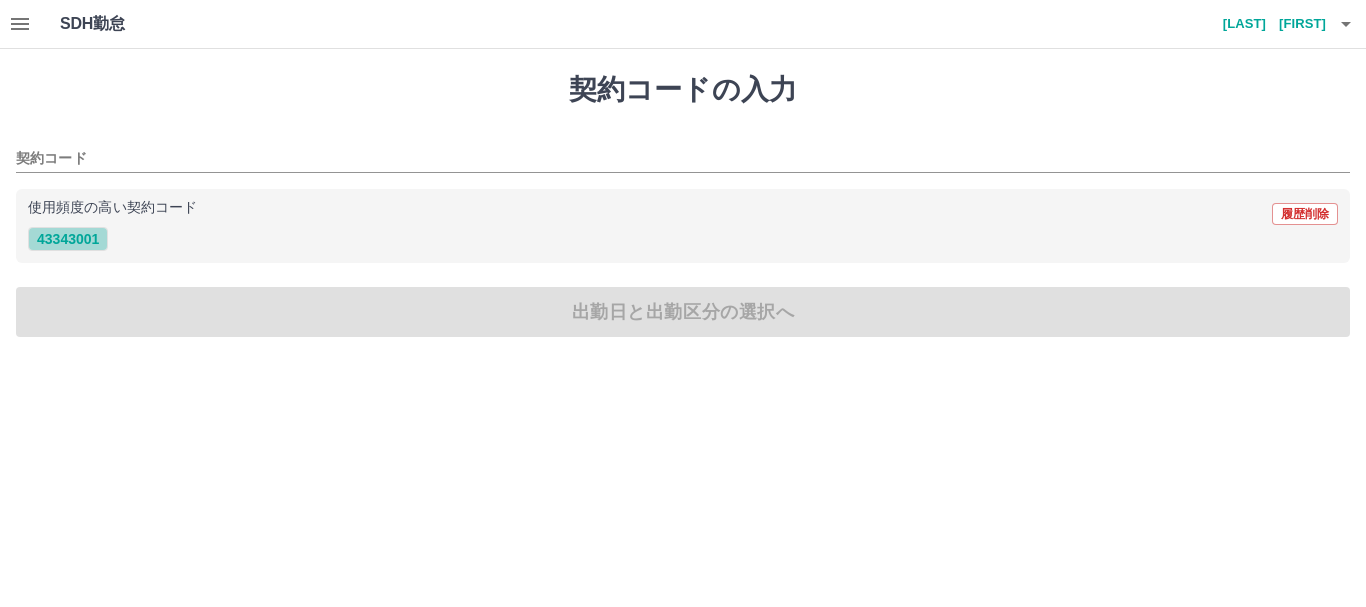 click on "43343001" at bounding box center (68, 239) 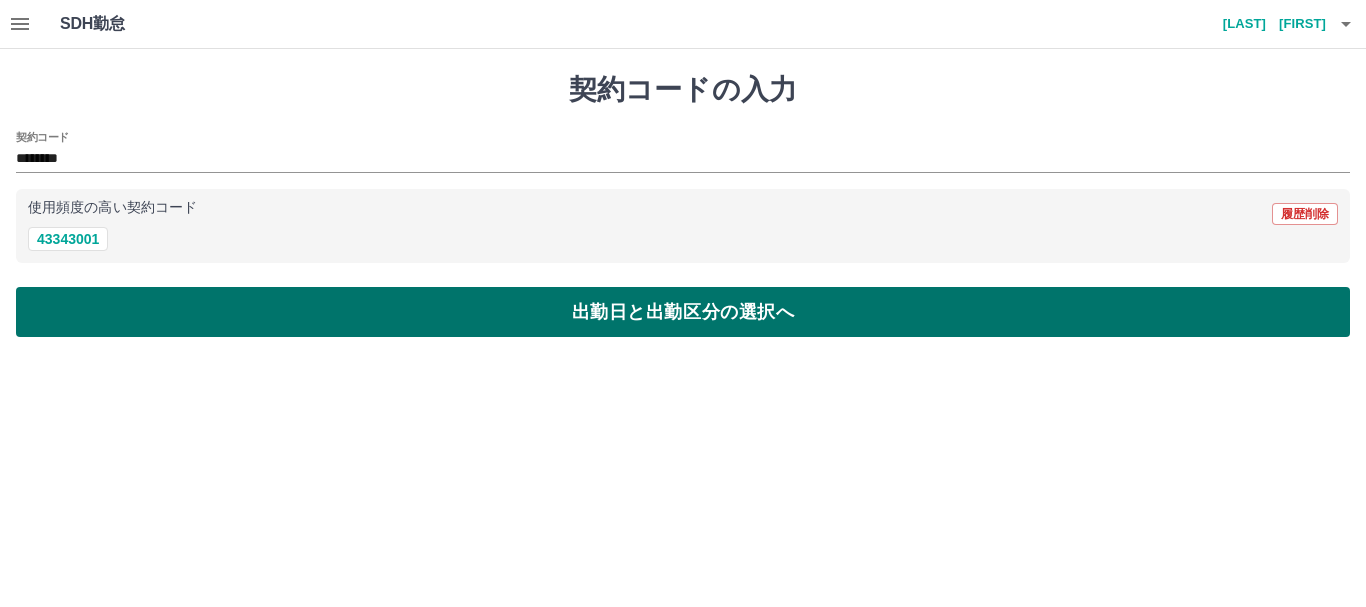 click on "出勤日と出勤区分の選択へ" at bounding box center (683, 312) 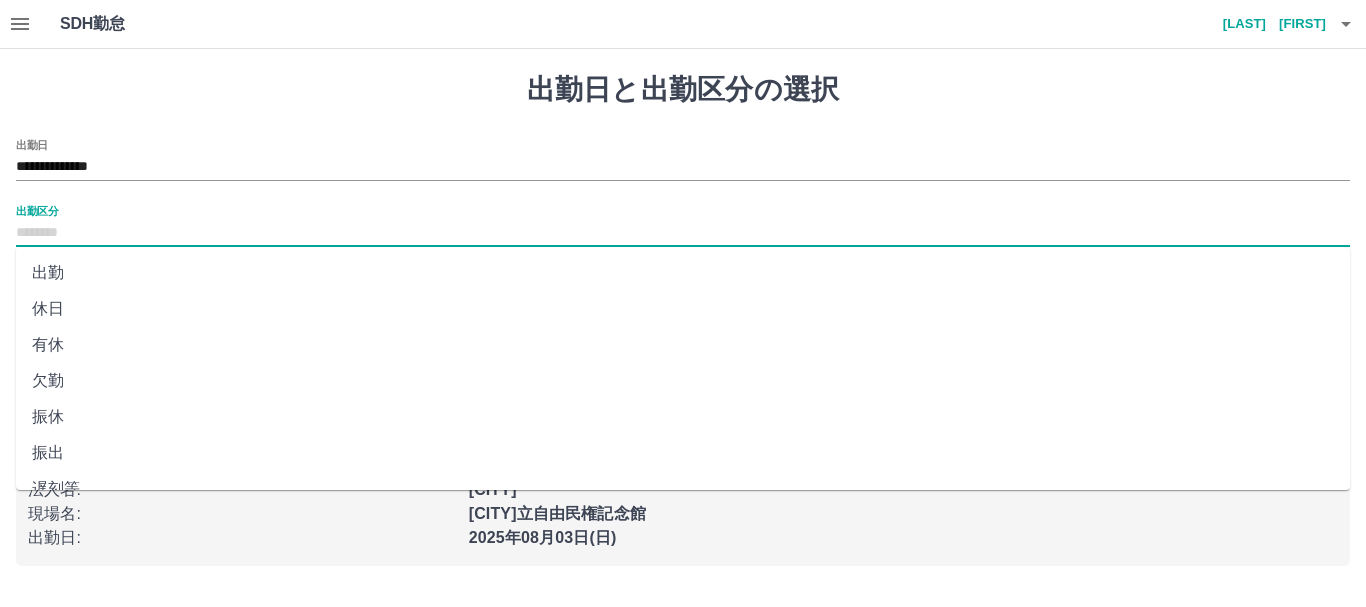 click on "出勤区分" at bounding box center [683, 233] 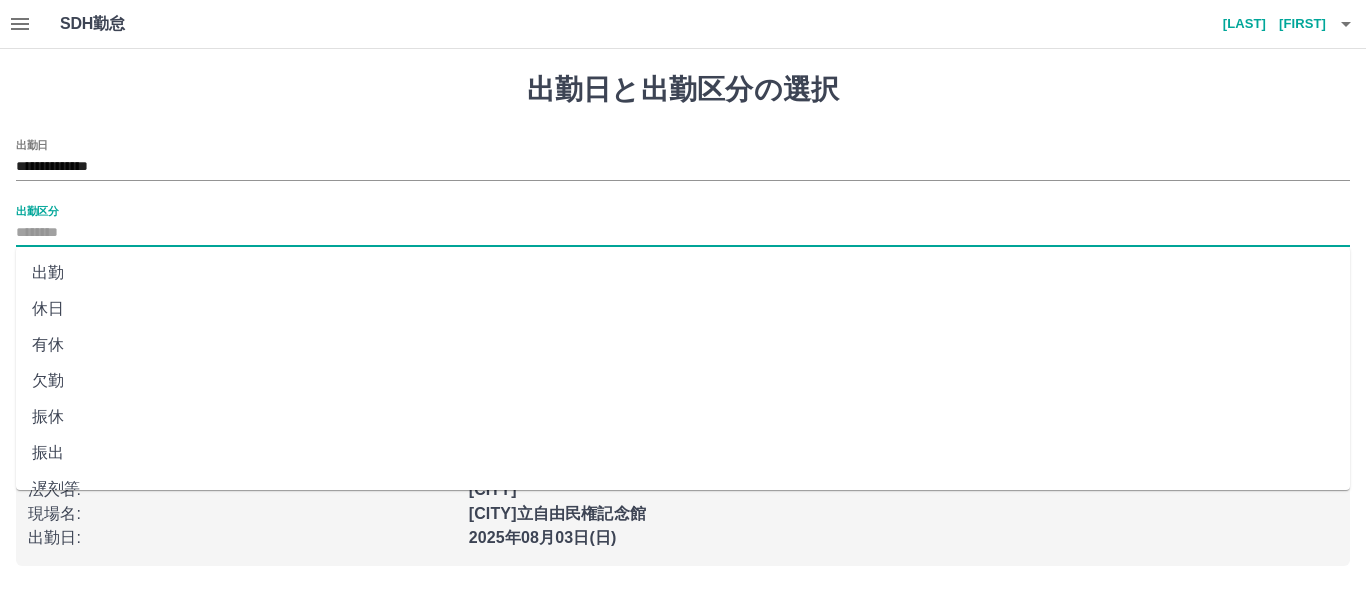 click on "出勤" at bounding box center (683, 273) 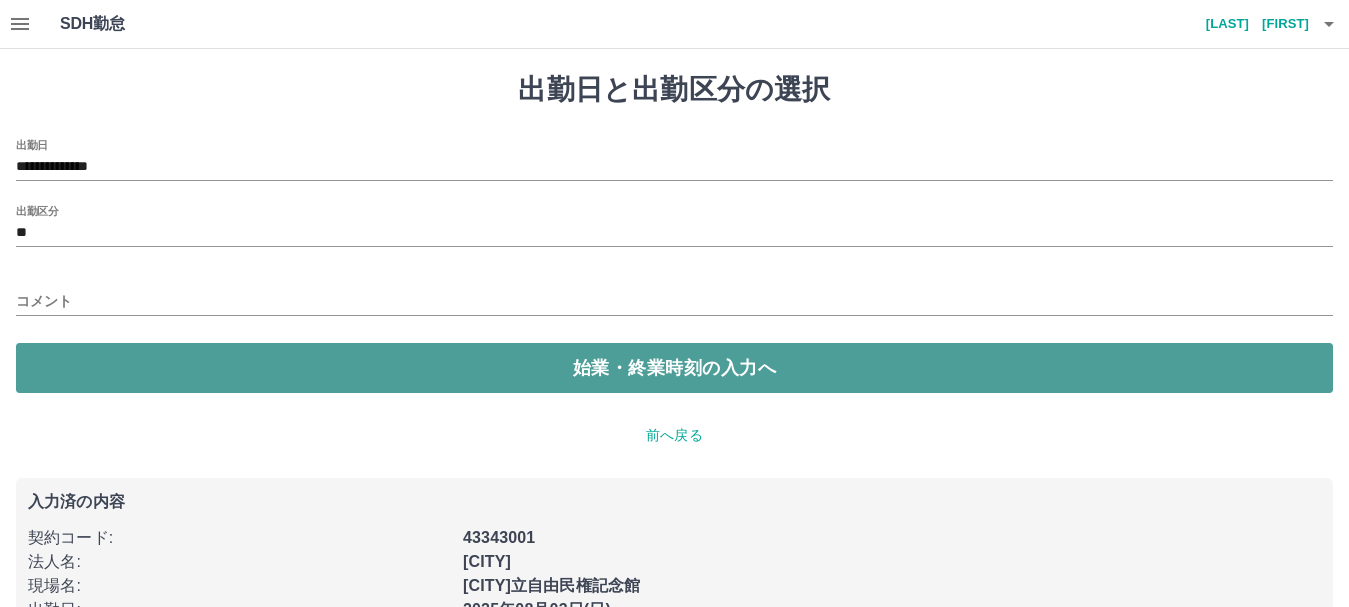 click on "始業・終業時刻の入力へ" at bounding box center (674, 368) 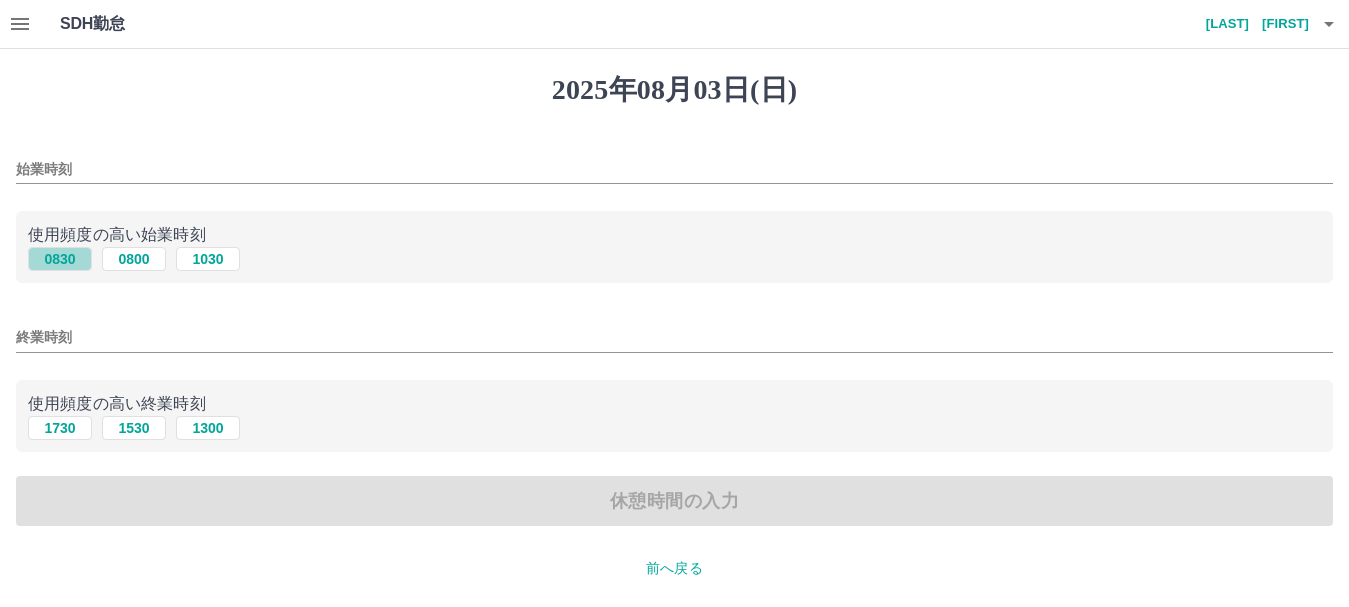 click on "0830" at bounding box center (60, 259) 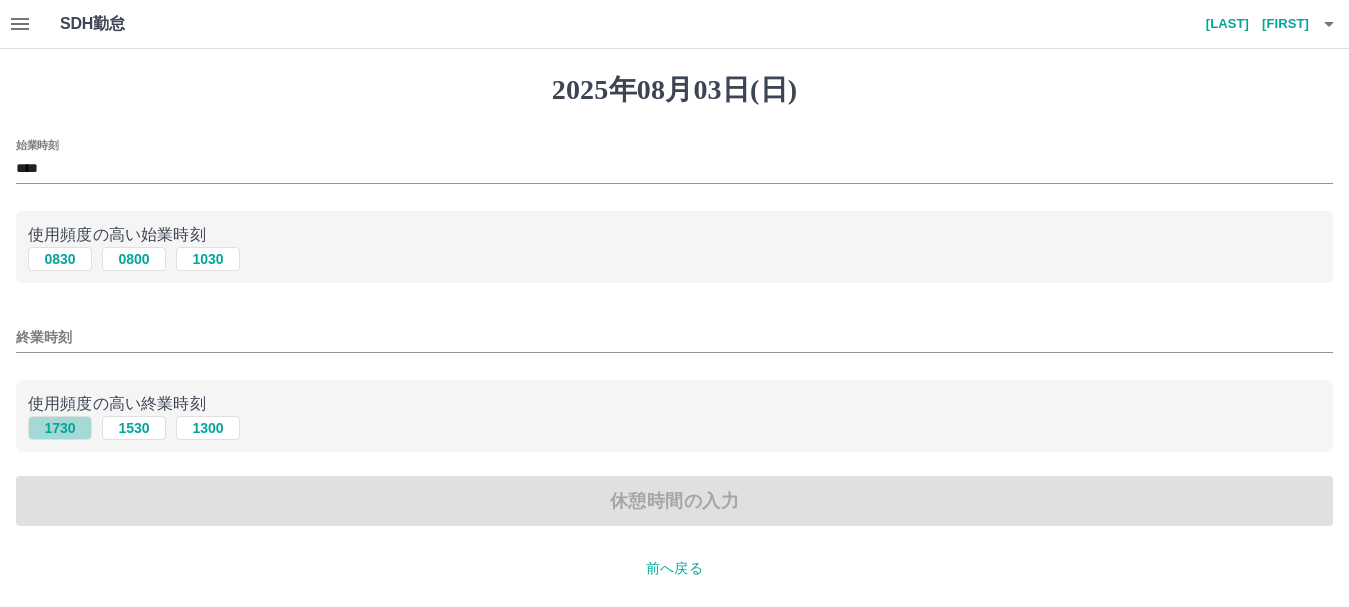 click on "1730" at bounding box center (60, 428) 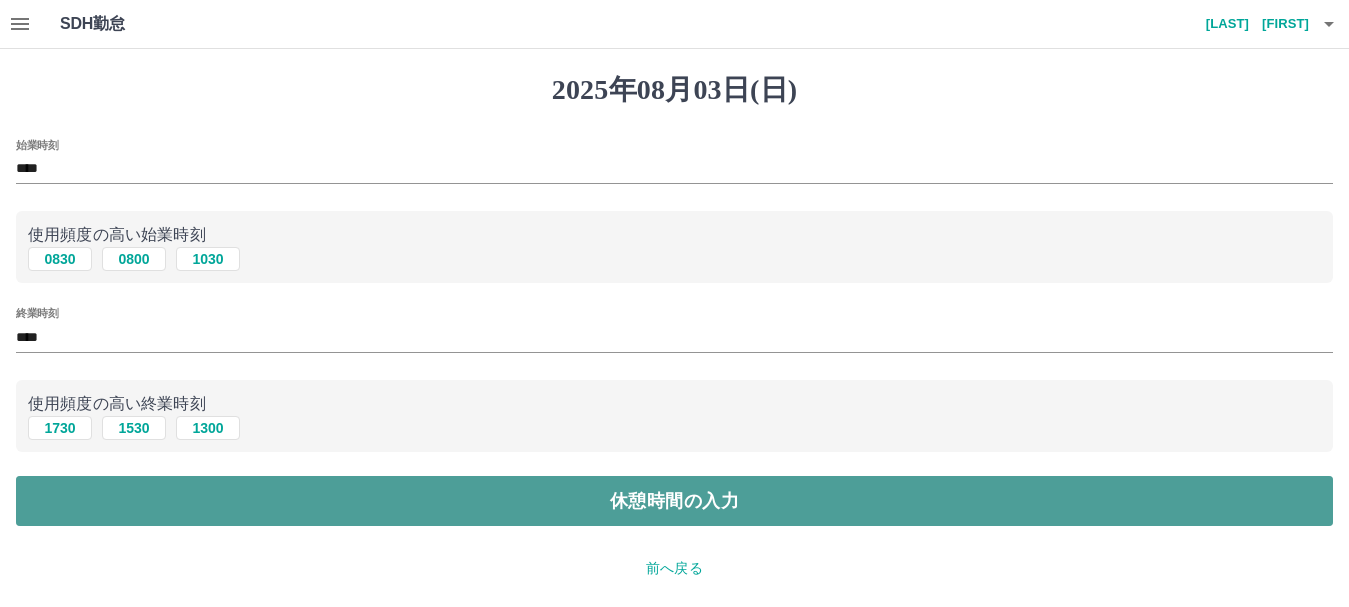 click on "休憩時間の入力" at bounding box center [674, 501] 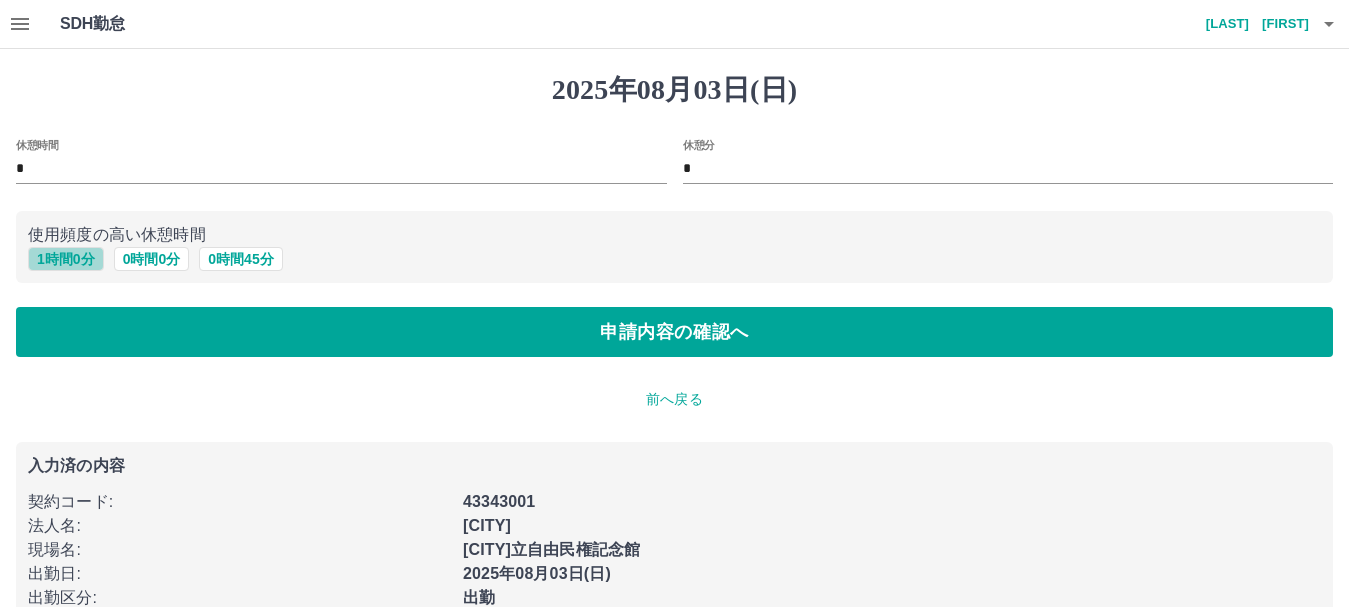 click on "1 時間 0 分" at bounding box center [66, 259] 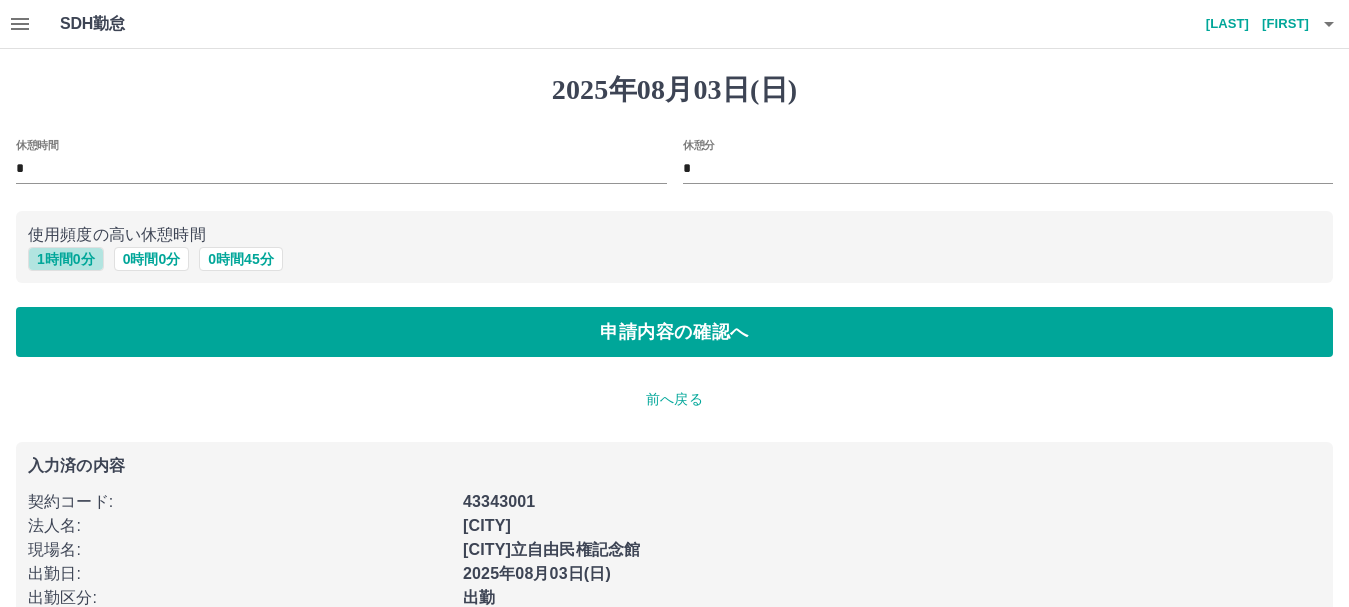 type on "*" 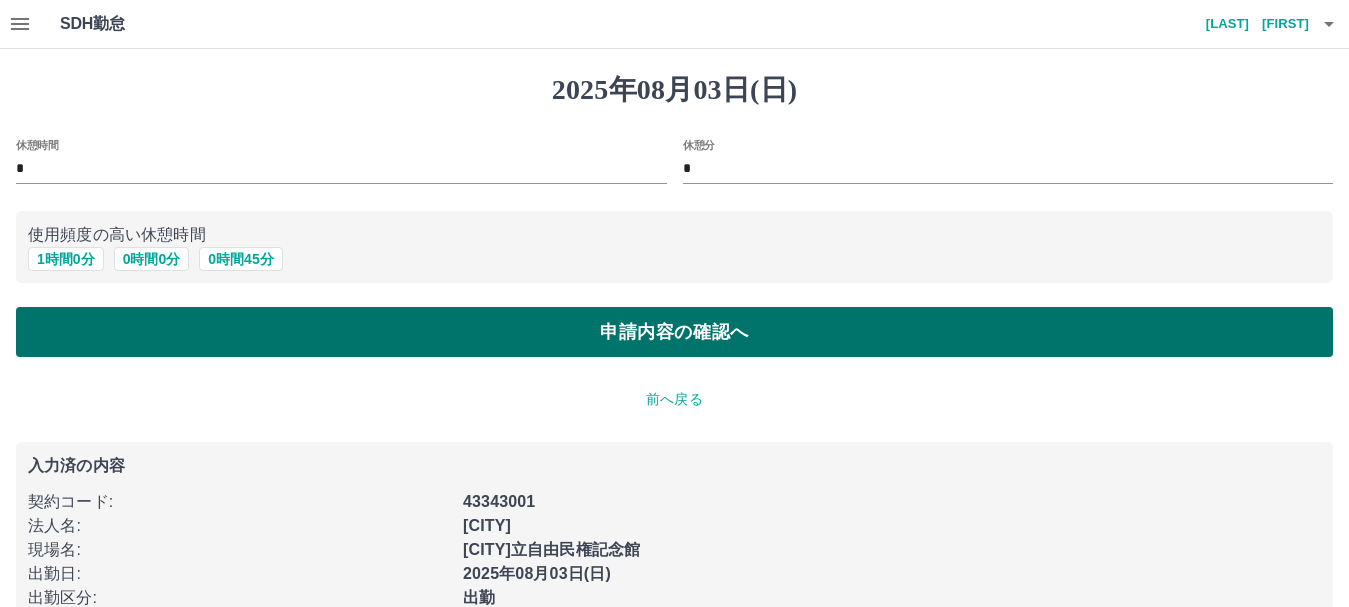 click on "申請内容の確認へ" at bounding box center (674, 332) 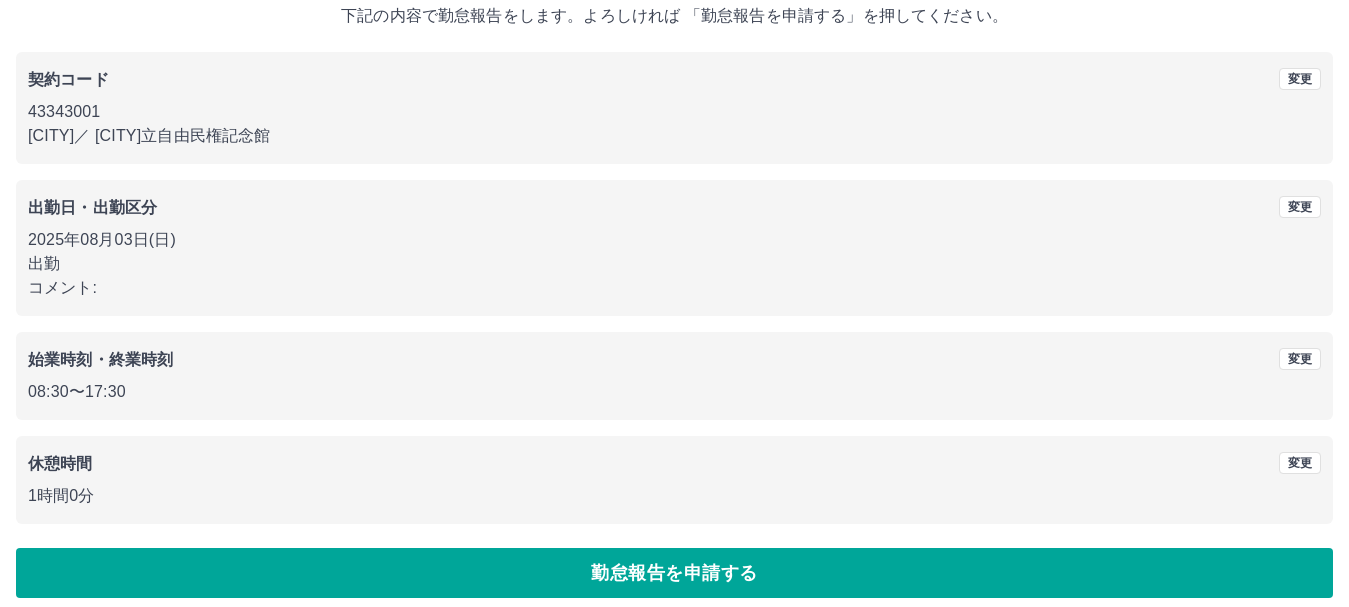 scroll, scrollTop: 142, scrollLeft: 0, axis: vertical 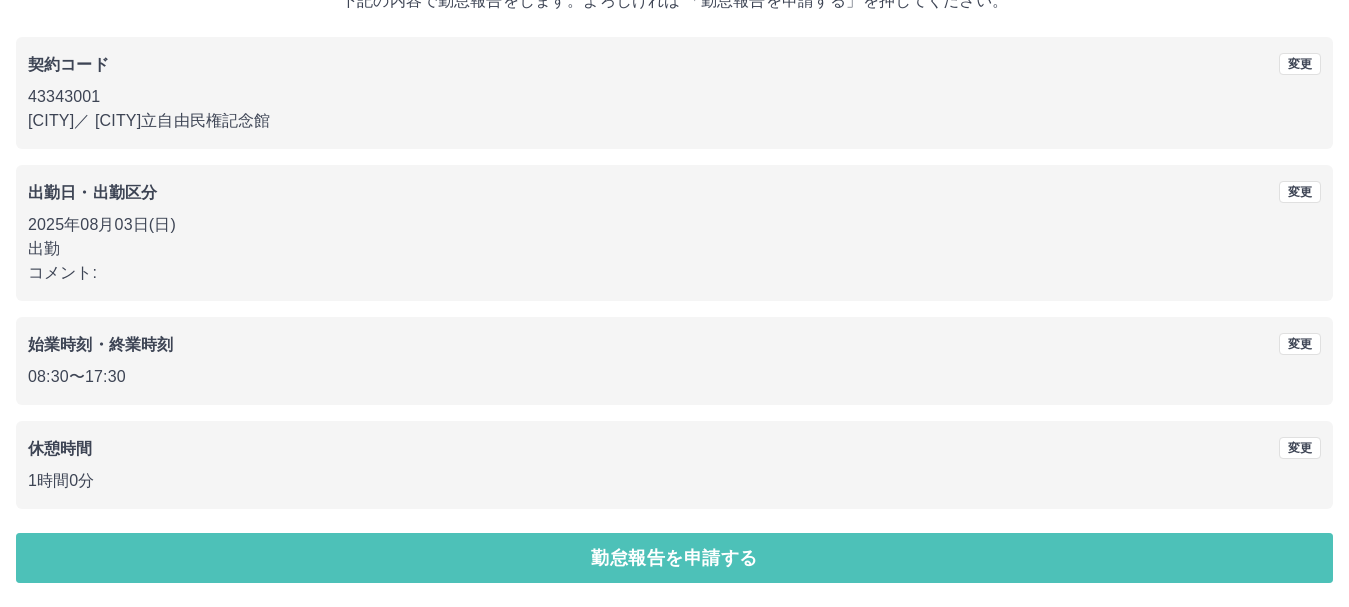 drag, startPoint x: 642, startPoint y: 559, endPoint x: 642, endPoint y: 537, distance: 22 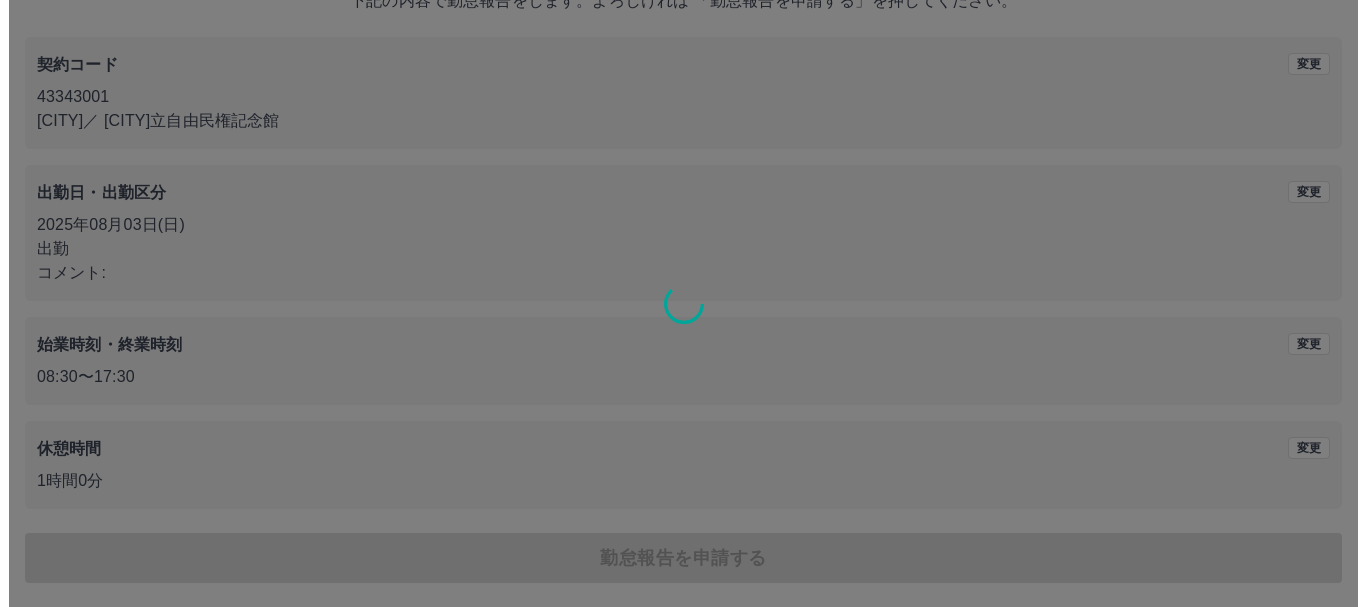 scroll, scrollTop: 0, scrollLeft: 0, axis: both 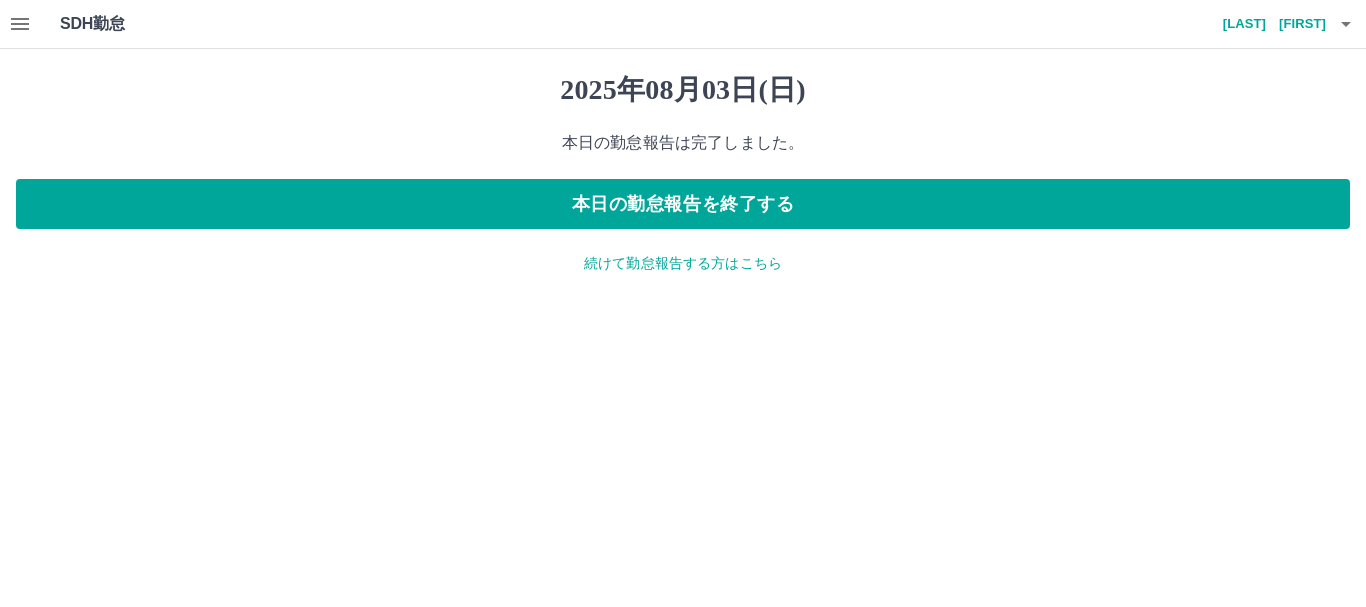 click on "続けて勤怠報告する方はこちら" at bounding box center [683, 263] 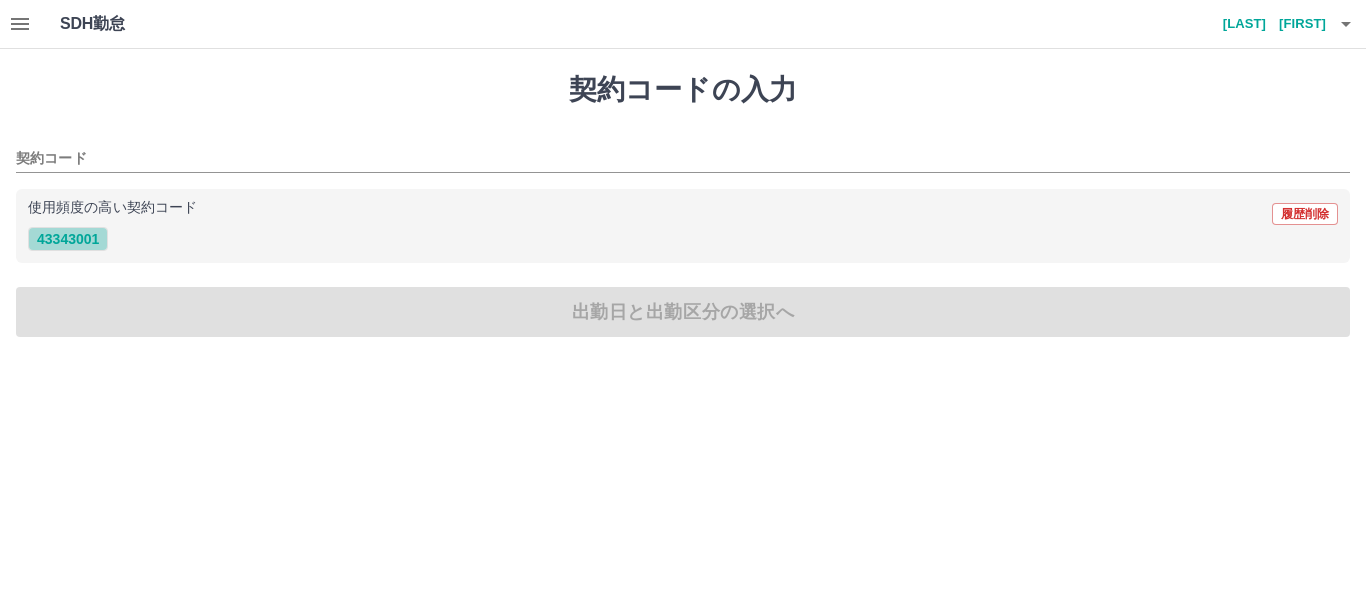 click on "43343001" at bounding box center (68, 239) 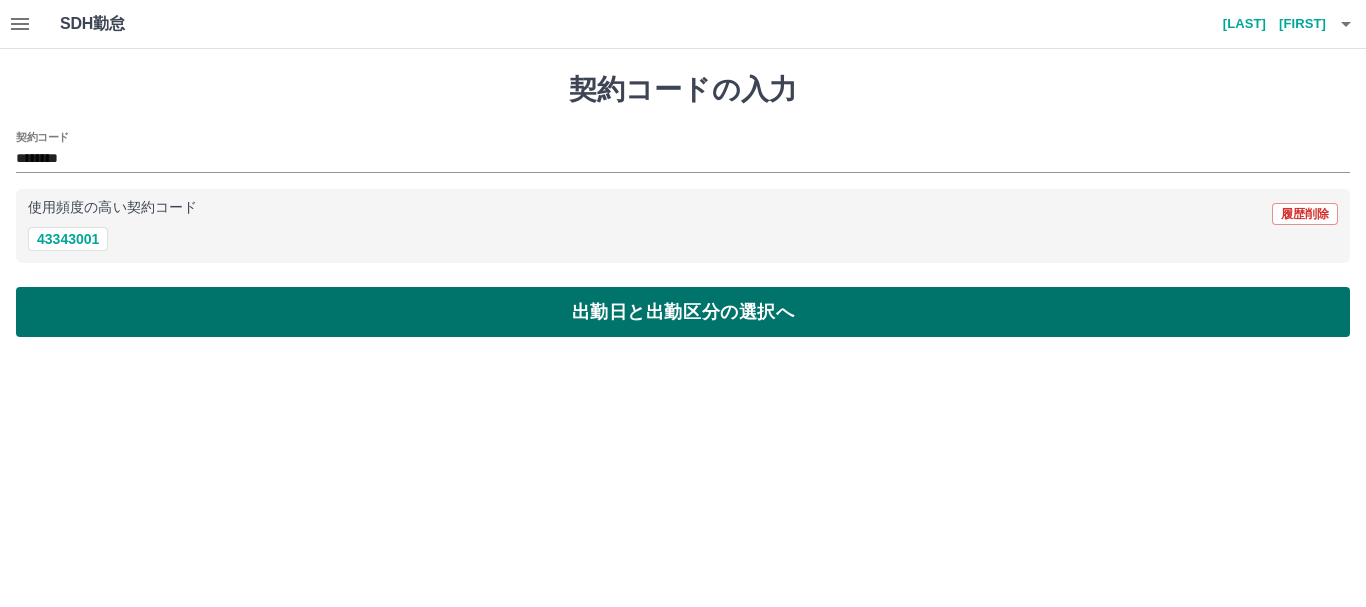 click on "出勤日と出勤区分の選択へ" at bounding box center (683, 312) 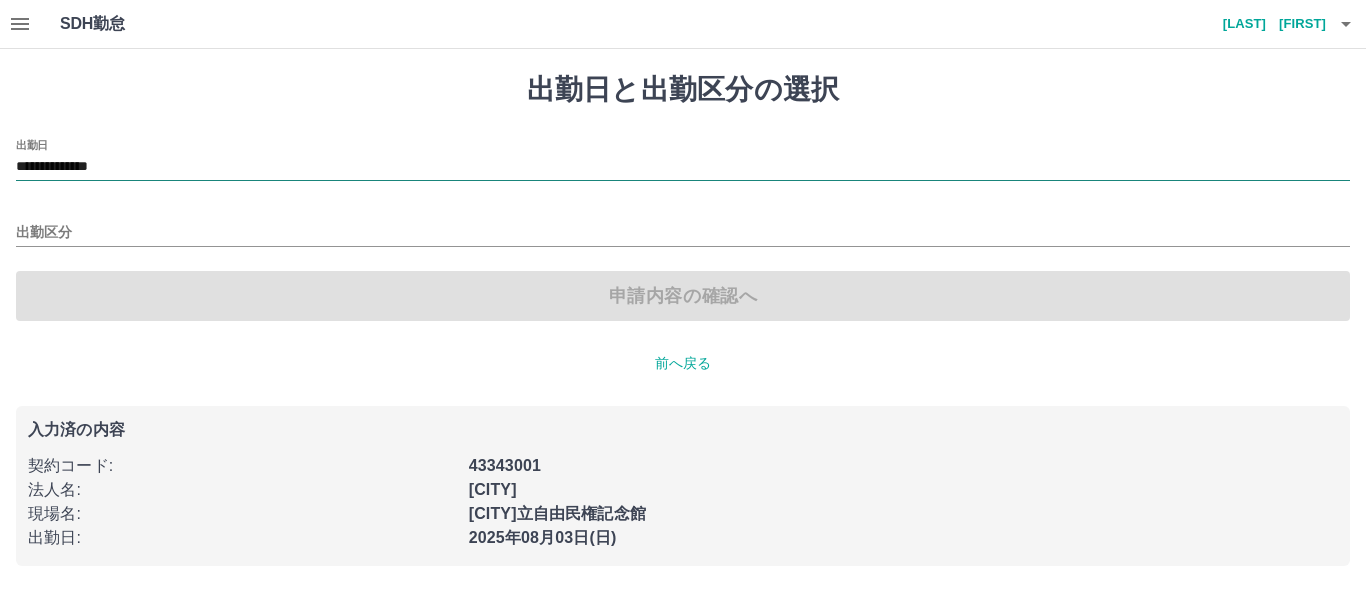 click on "**********" at bounding box center (683, 167) 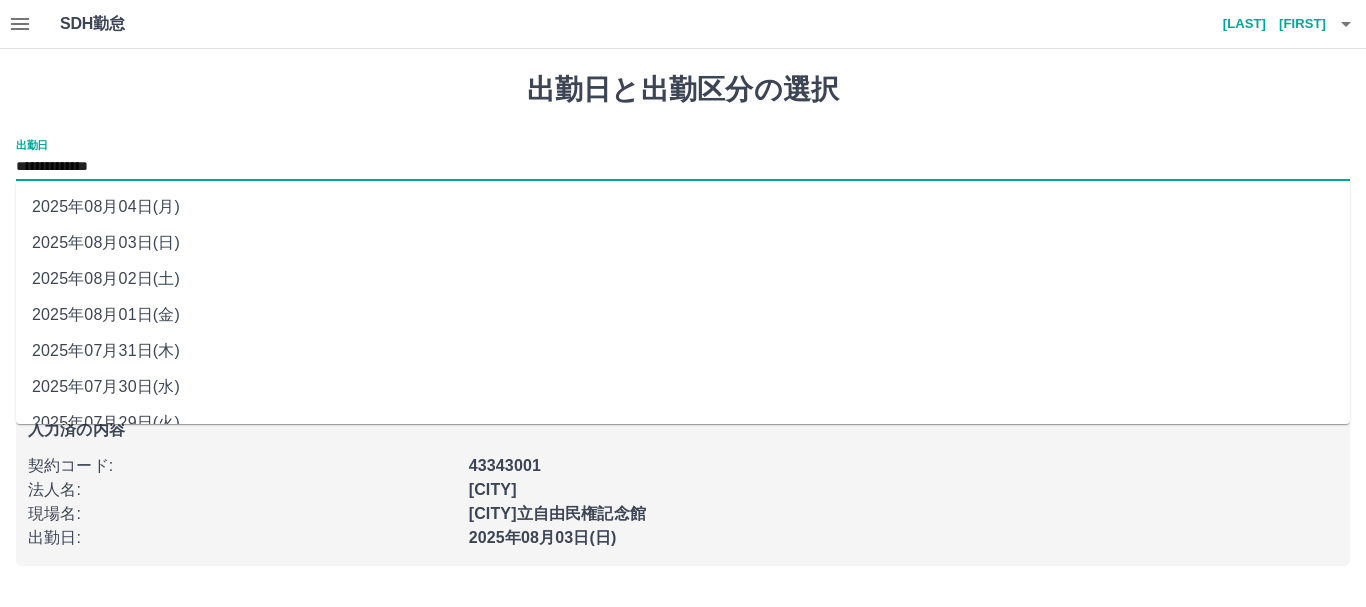 click on "2025年08月04日(月)" at bounding box center [683, 207] 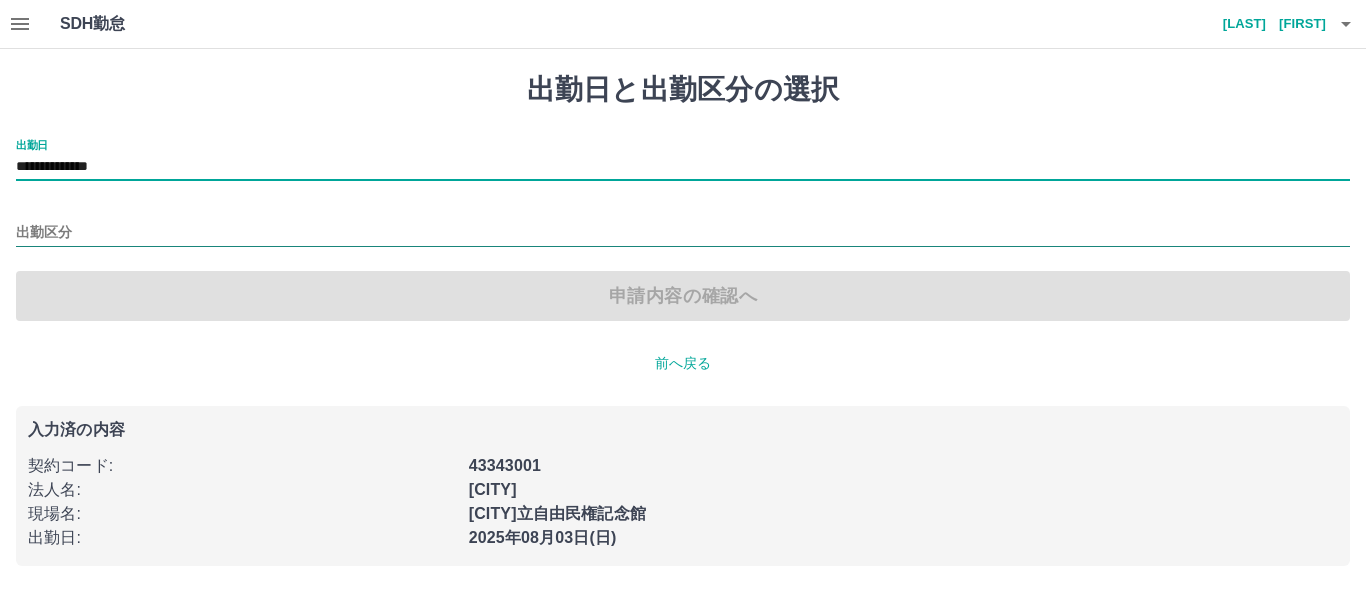 click on "出勤区分" at bounding box center (683, 233) 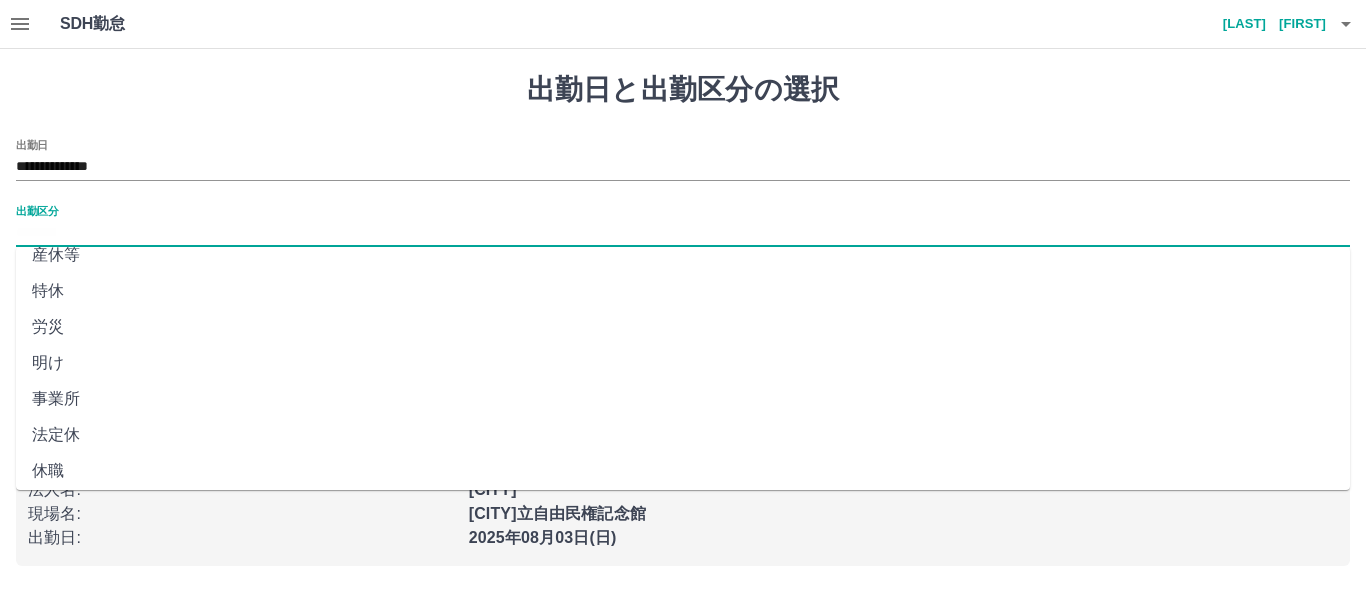 scroll, scrollTop: 421, scrollLeft: 0, axis: vertical 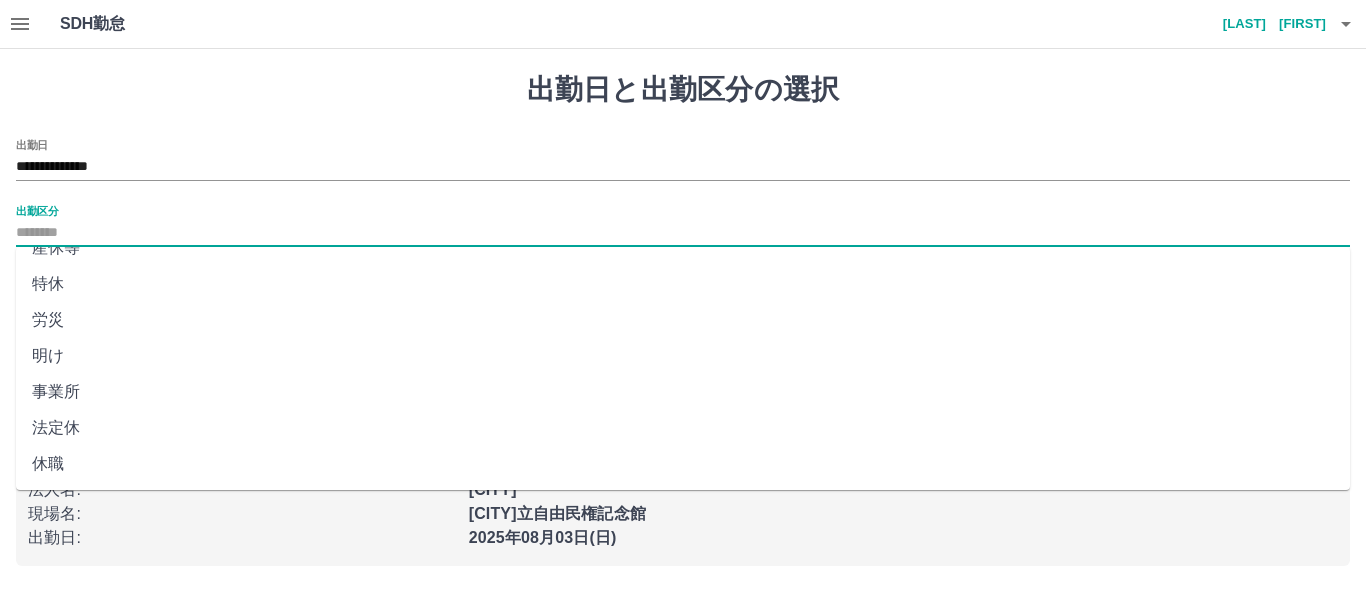 click on "法定休" at bounding box center (683, 428) 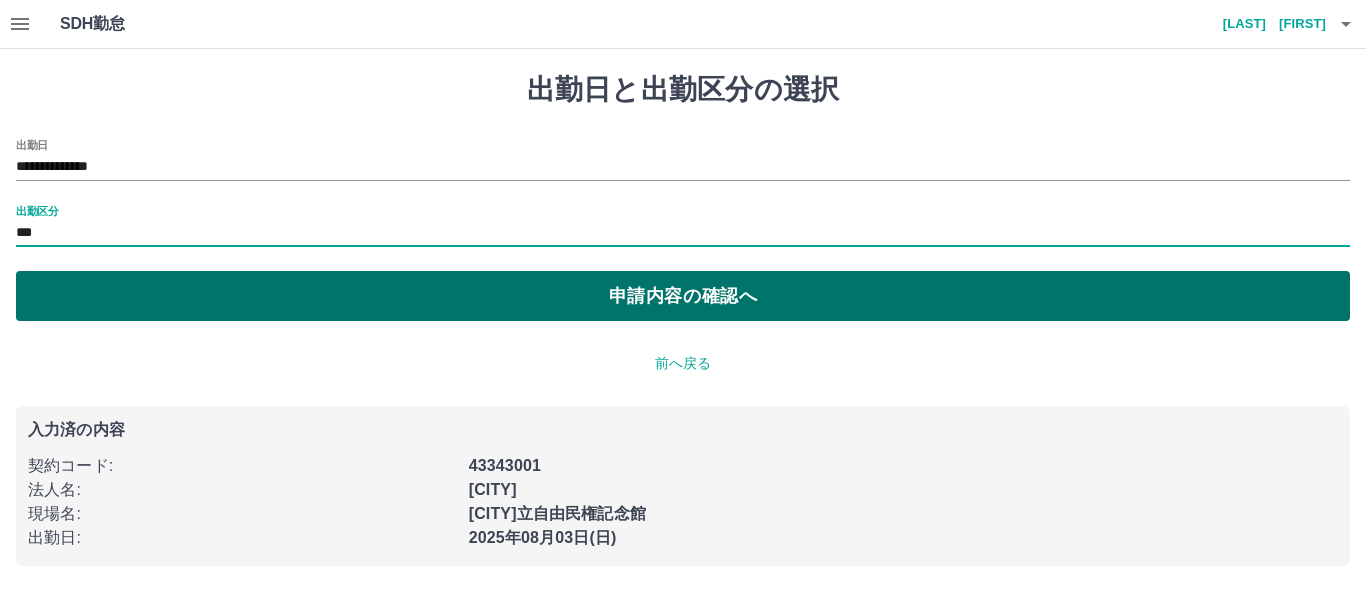 click on "申請内容の確認へ" at bounding box center (683, 296) 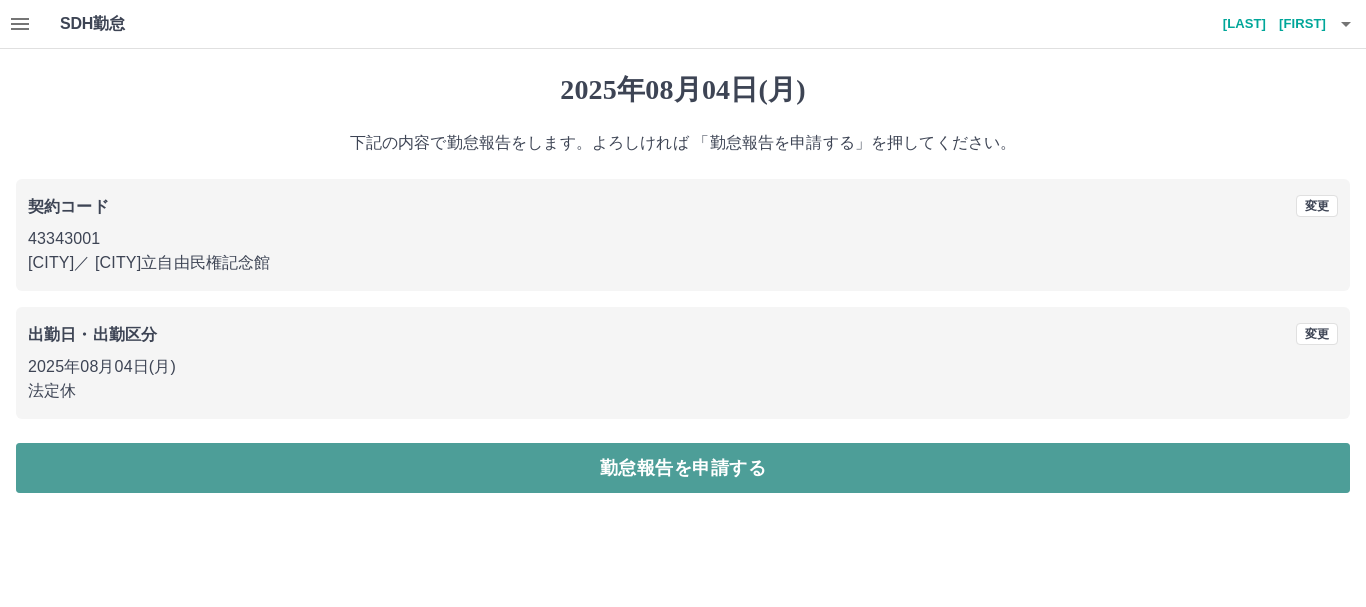 click on "勤怠報告を申請する" at bounding box center (683, 468) 